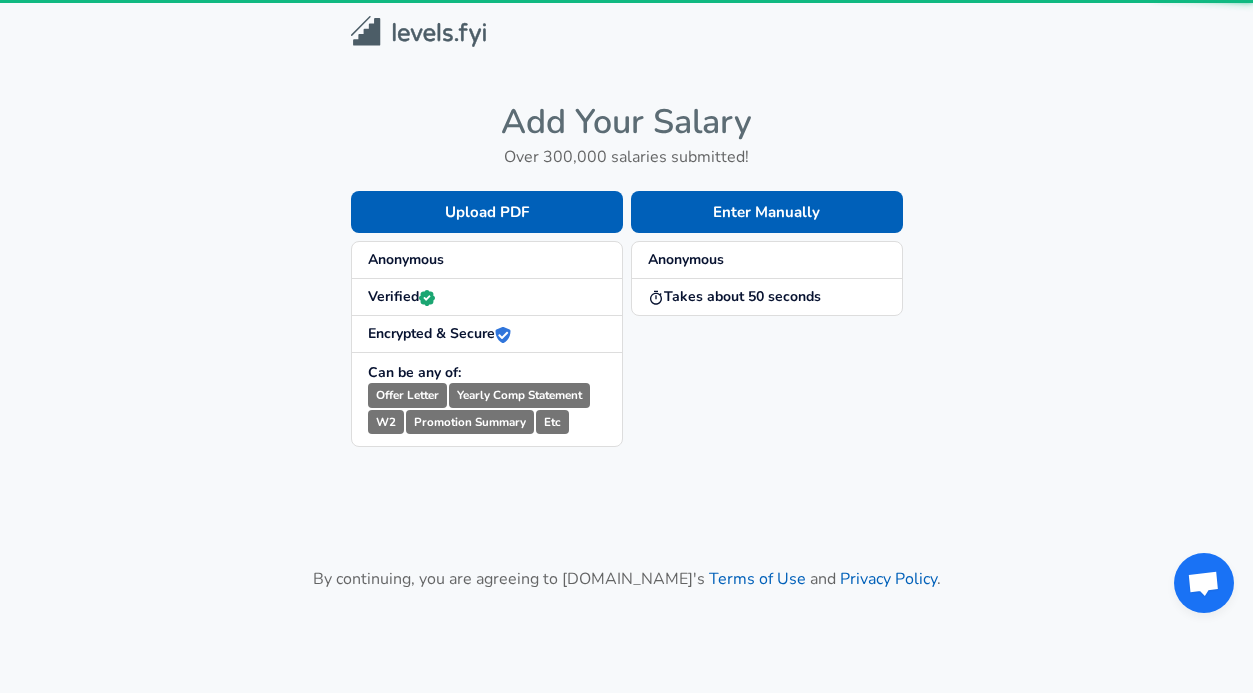scroll, scrollTop: 0, scrollLeft: 0, axis: both 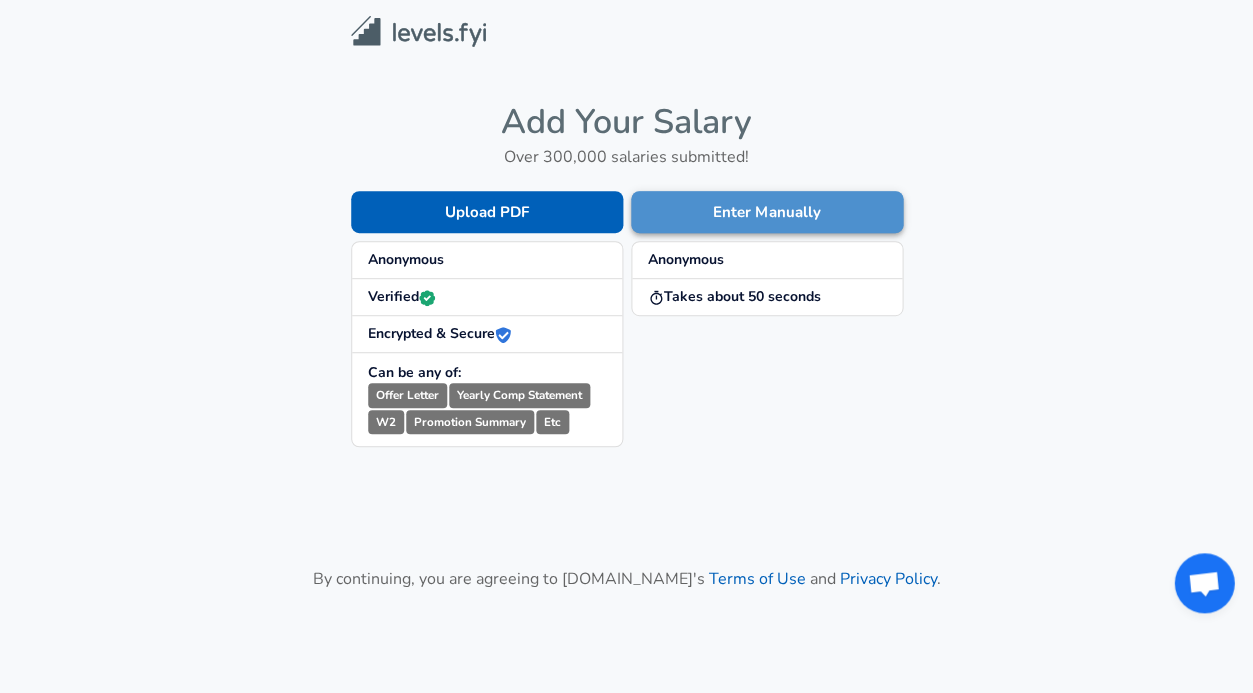 click on "Enter Manually" at bounding box center (767, 212) 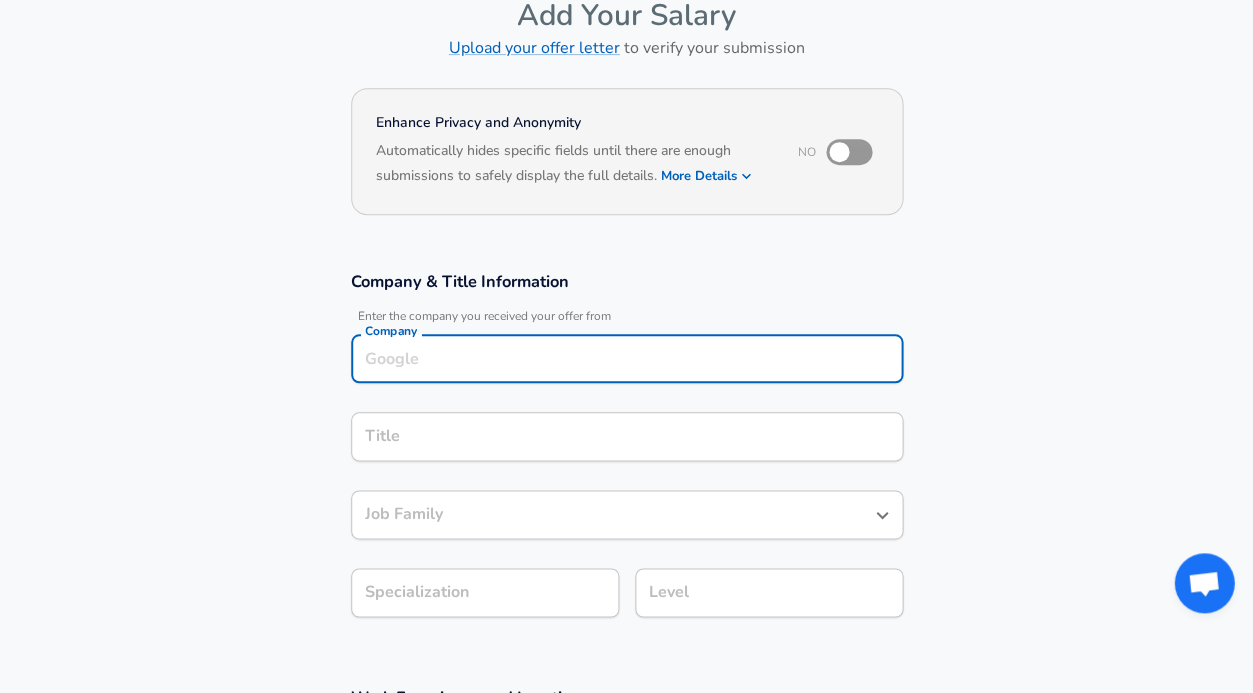 scroll, scrollTop: 128, scrollLeft: 0, axis: vertical 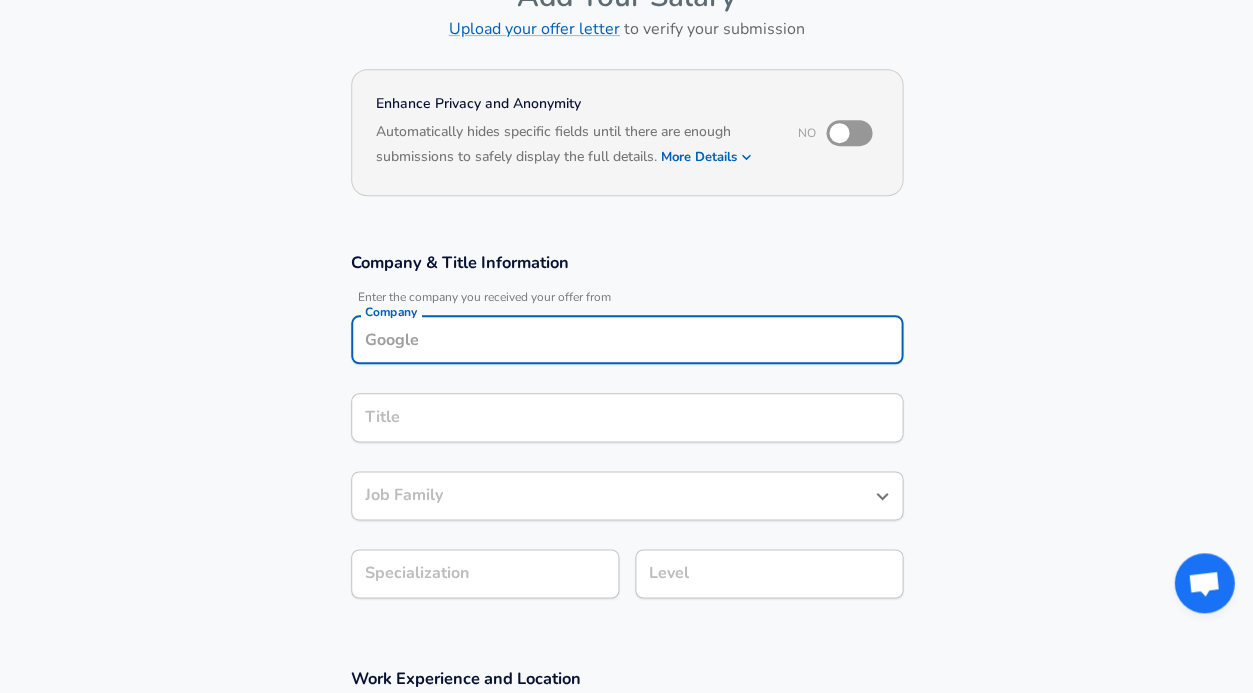 click on "Company" at bounding box center [627, 339] 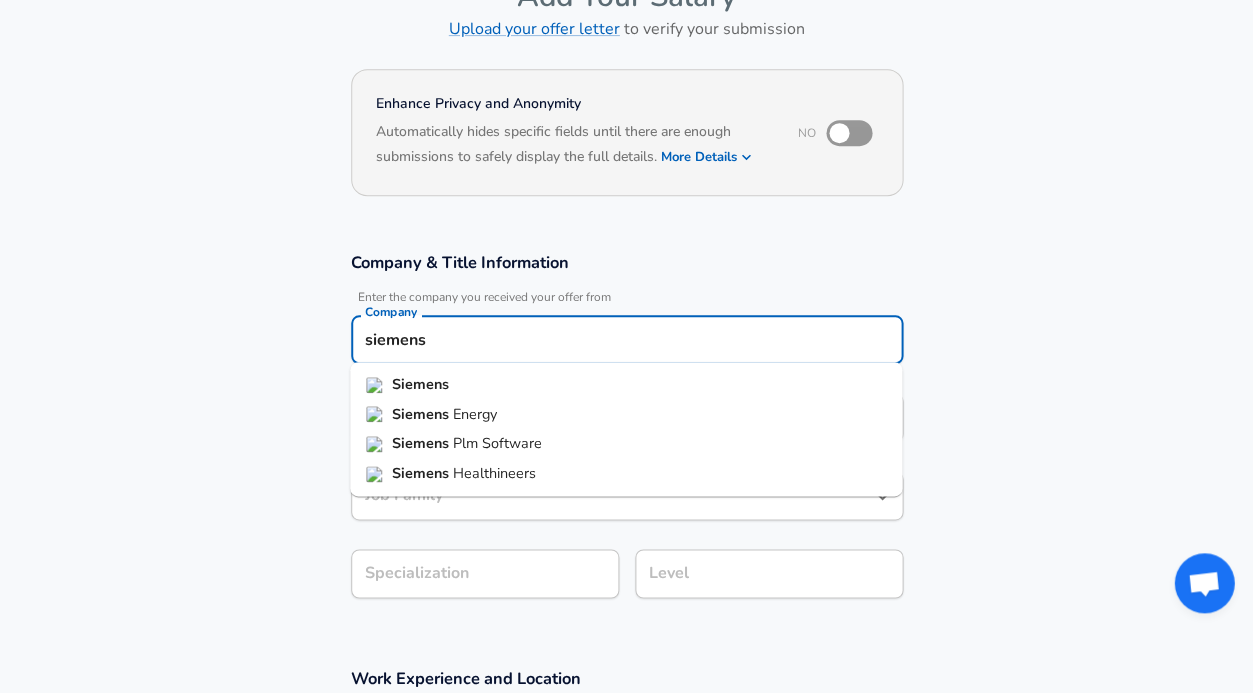 click on "Siemens    Energy" at bounding box center (626, 415) 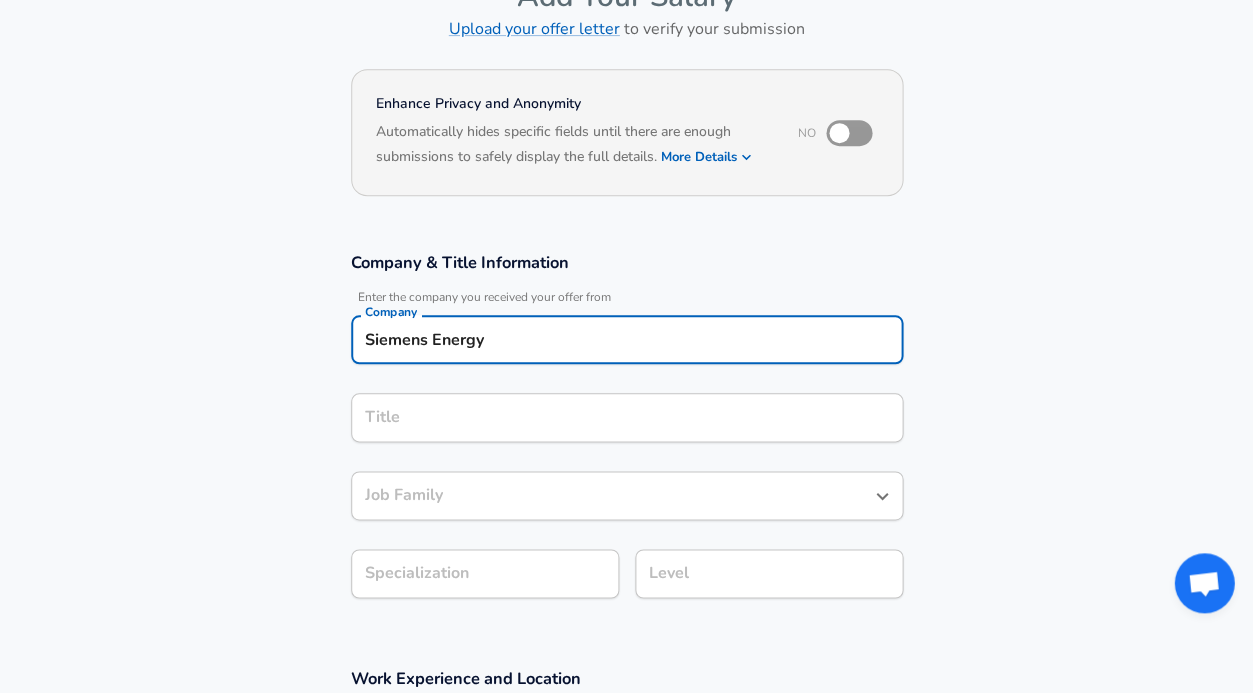 click on "Siemens Energy Company" at bounding box center (627, 339) 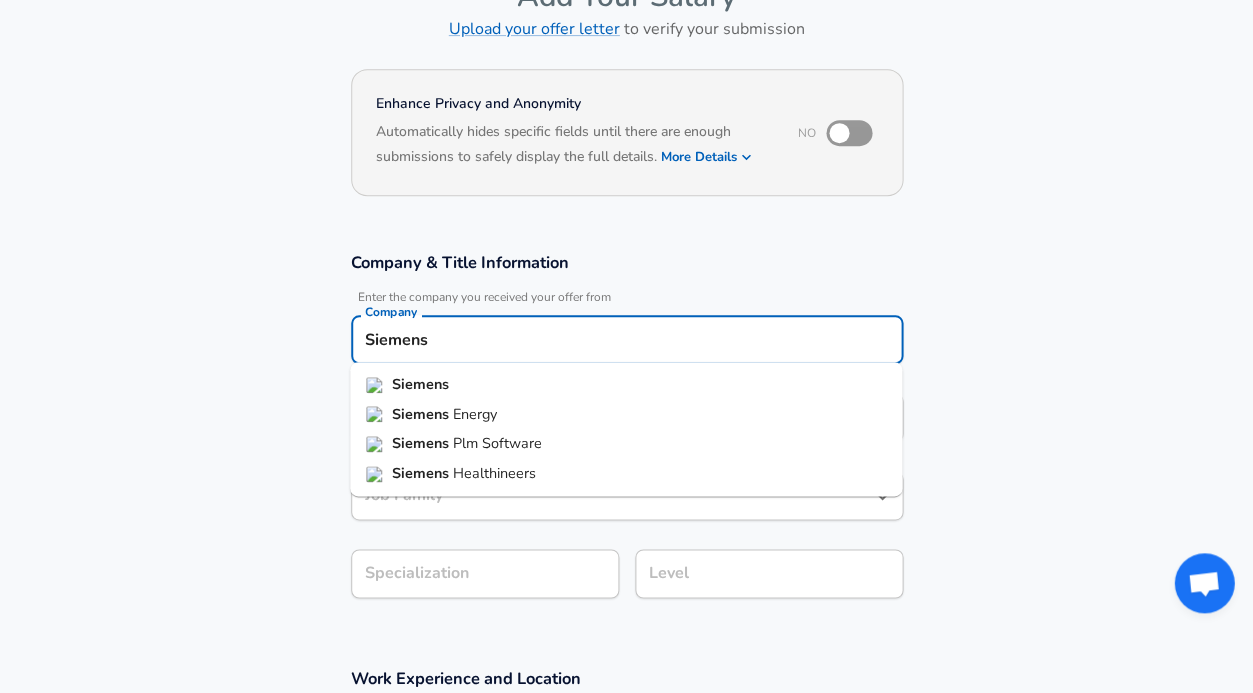 click on "Siemens" at bounding box center (626, 385) 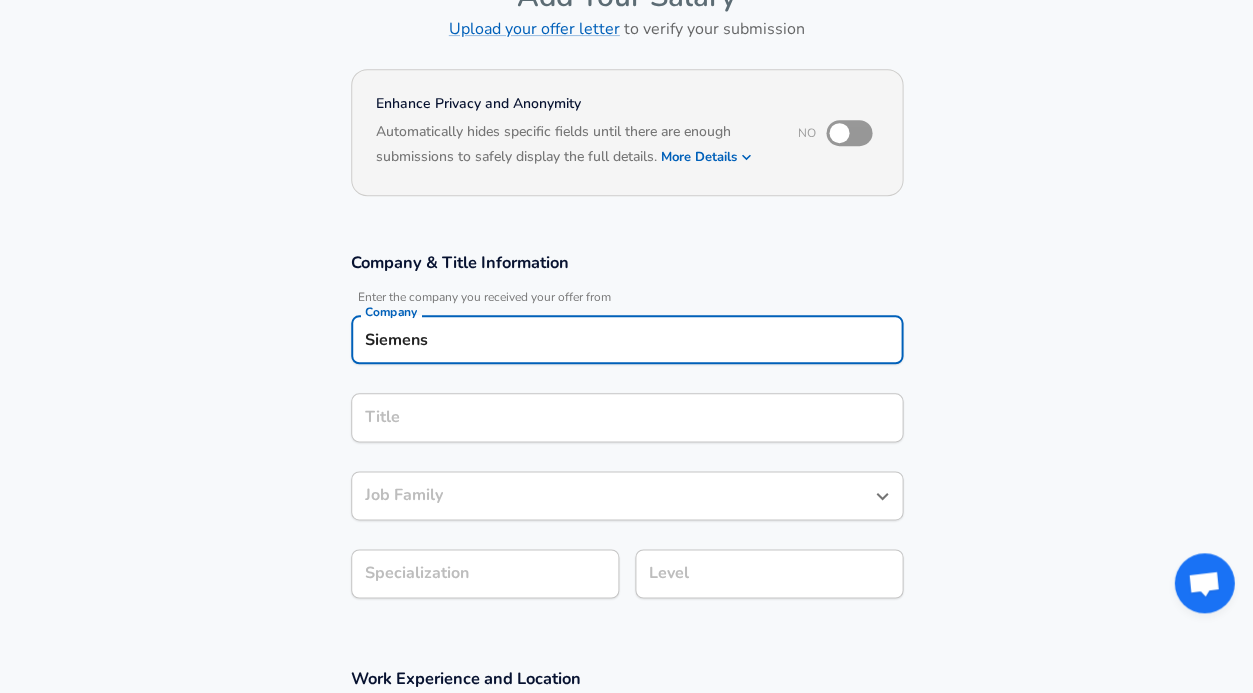 type on "Siemens" 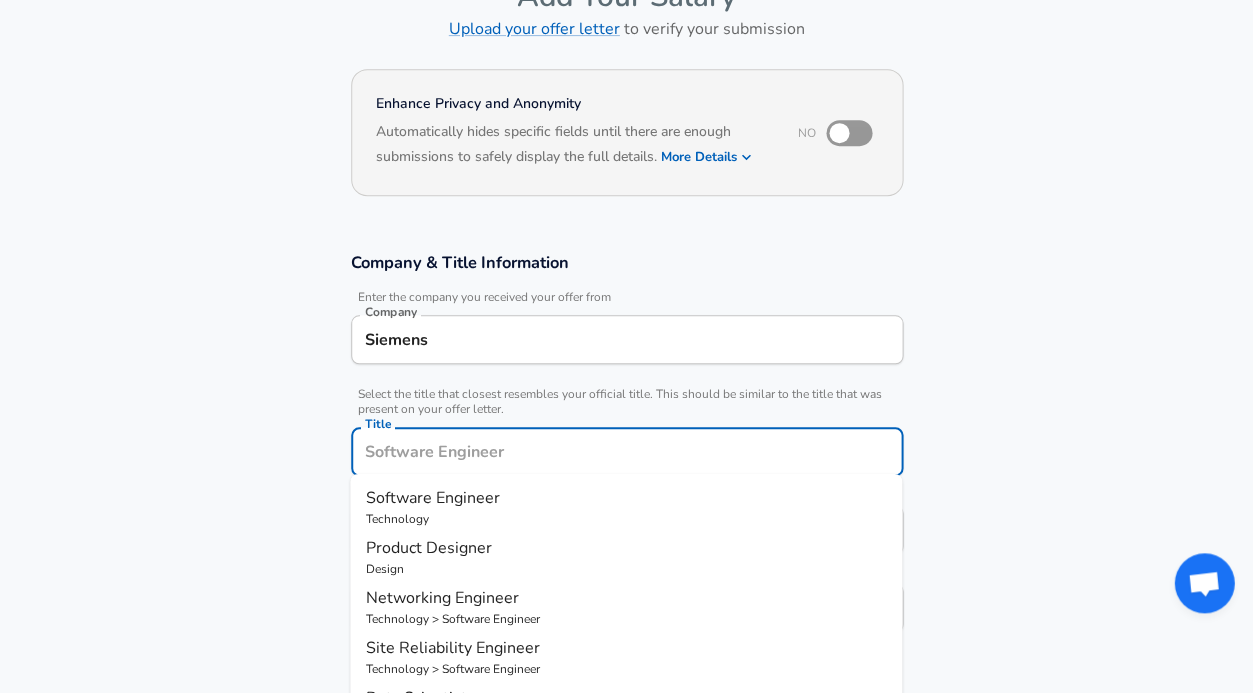click on "Title" at bounding box center (627, 451) 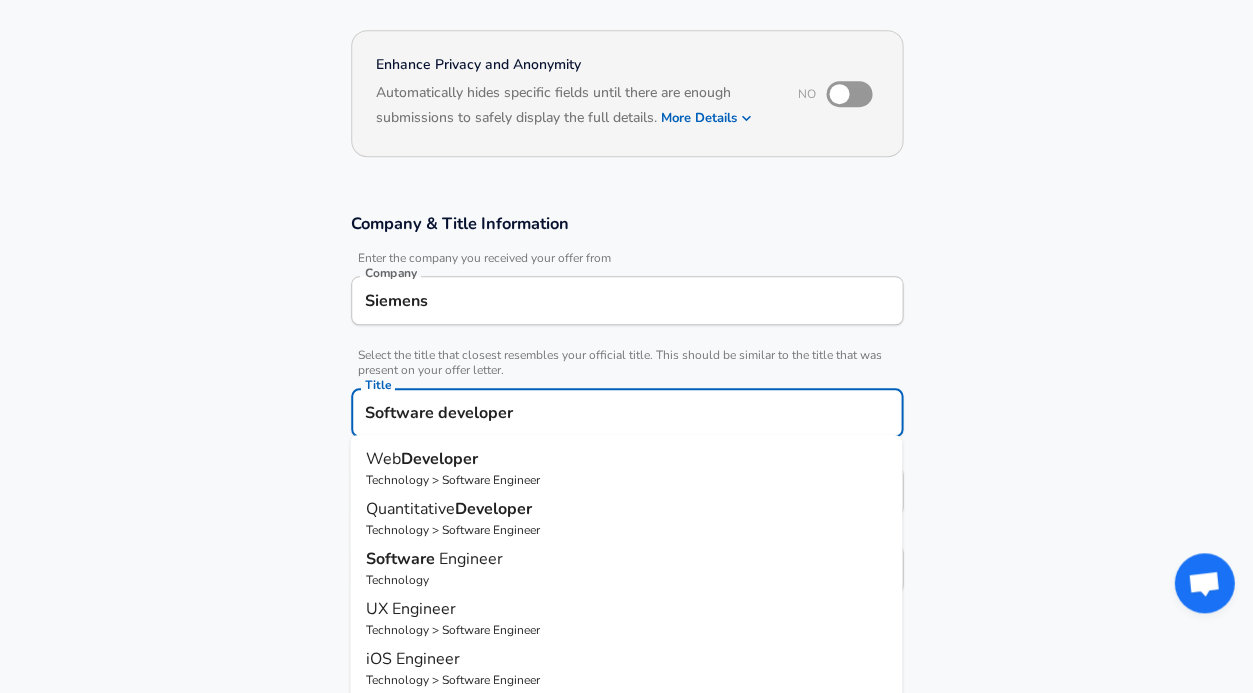 click on "Software    Engineer" at bounding box center [626, 559] 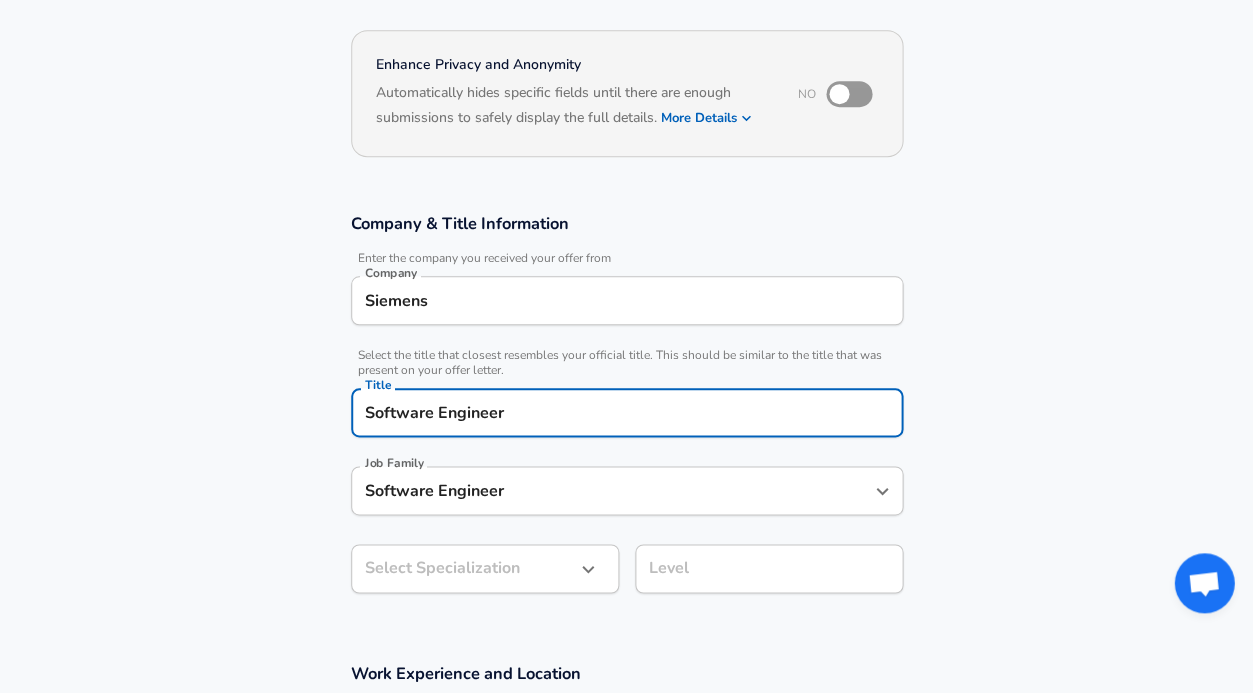 click 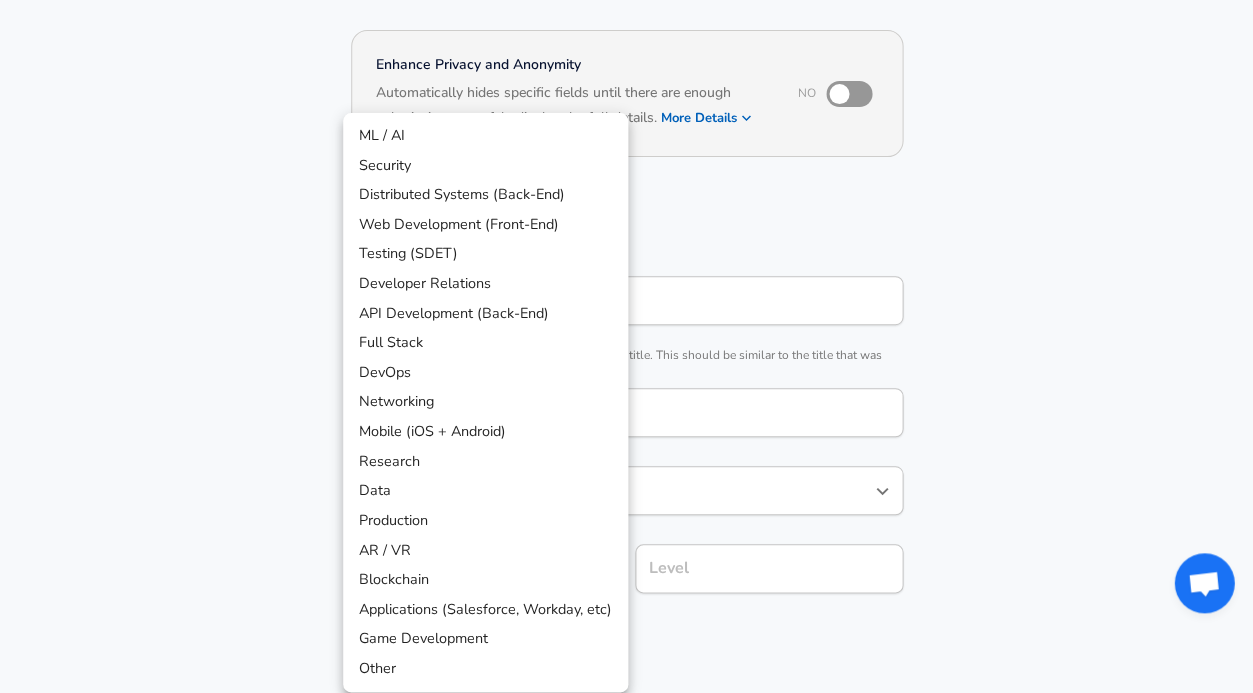 click on "Production" at bounding box center [485, 521] 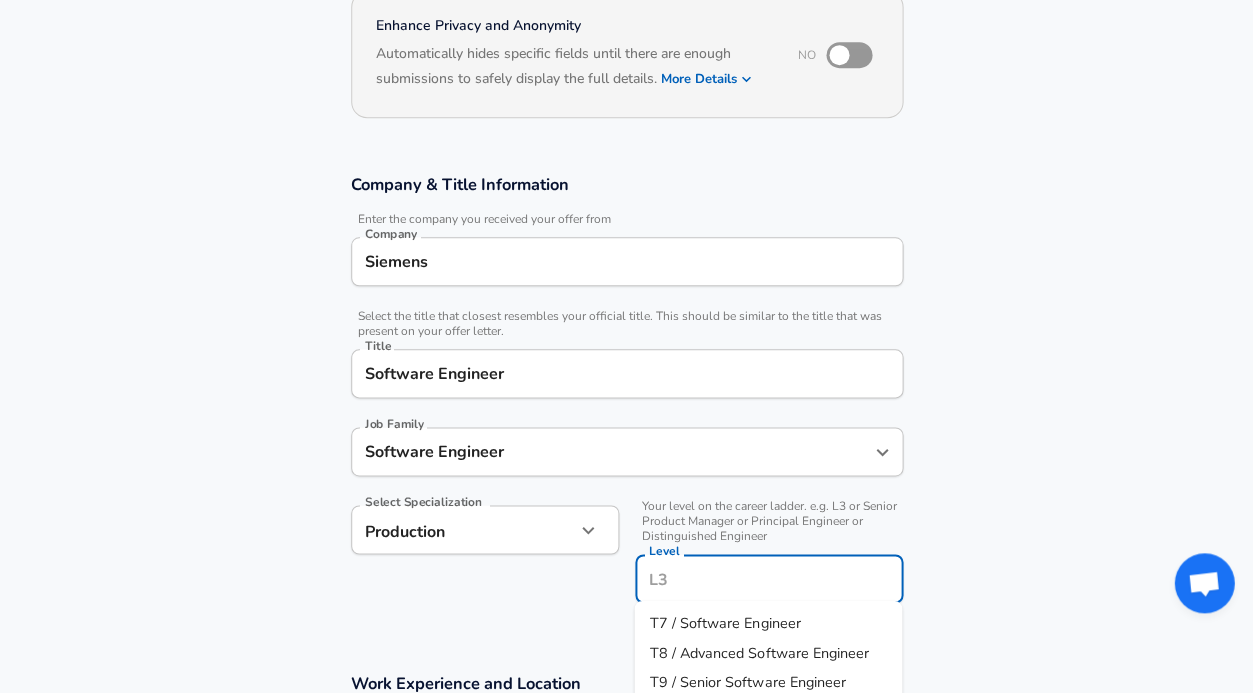 click on "Level" at bounding box center [769, 578] 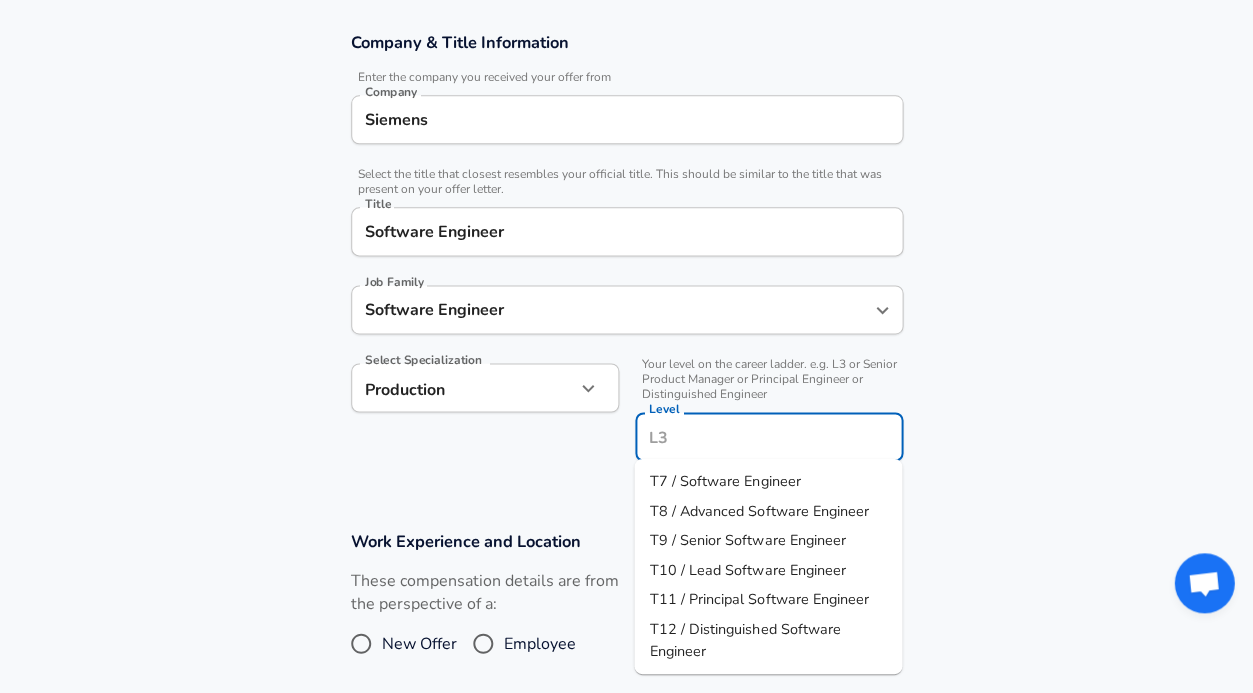 scroll, scrollTop: 349, scrollLeft: 0, axis: vertical 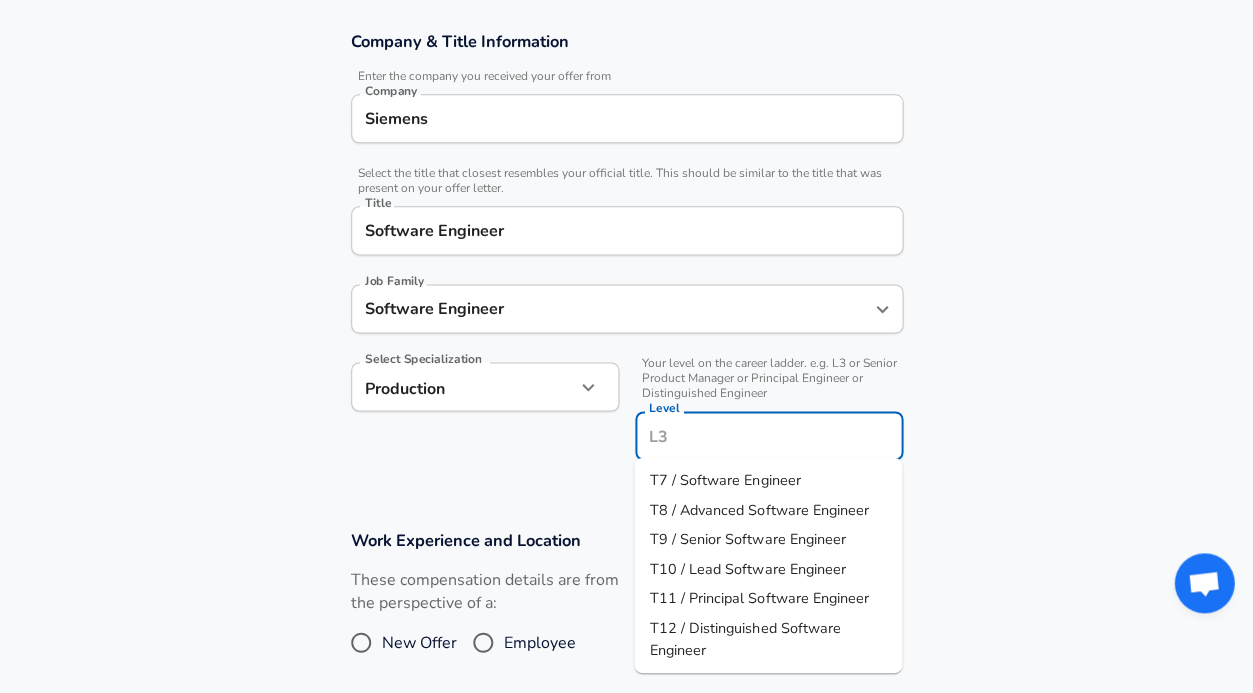 click on "T7 / Software Engineer" at bounding box center [725, 480] 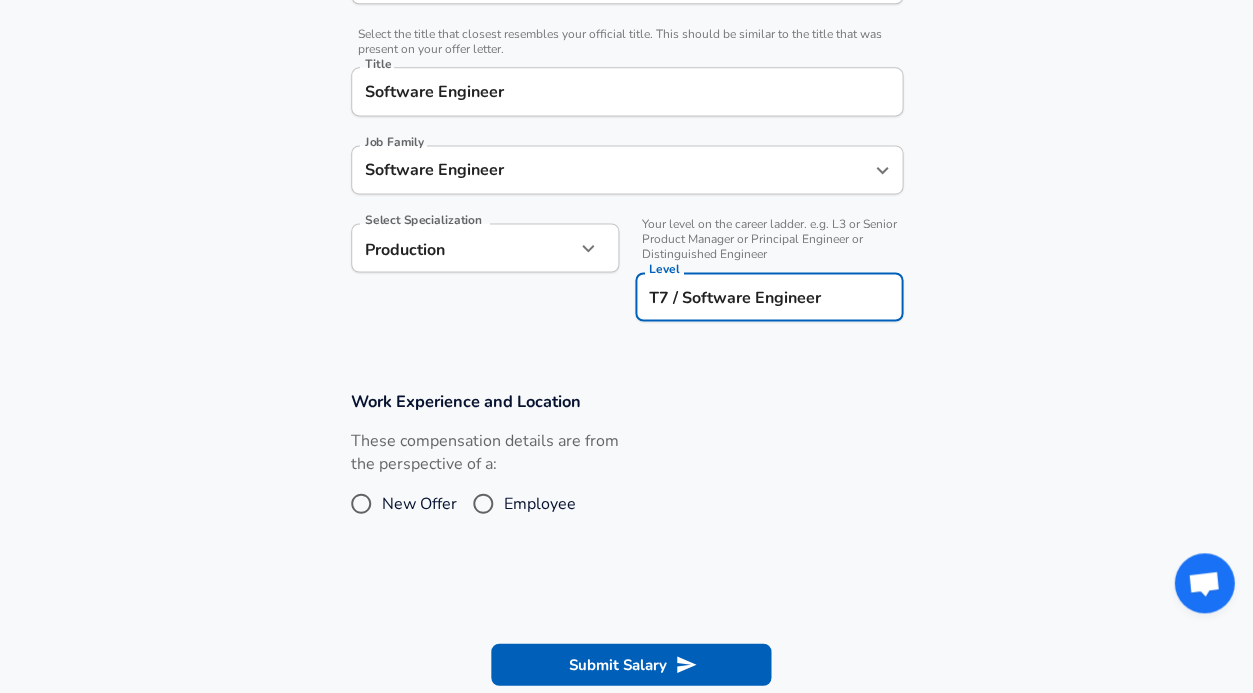 scroll, scrollTop: 489, scrollLeft: 0, axis: vertical 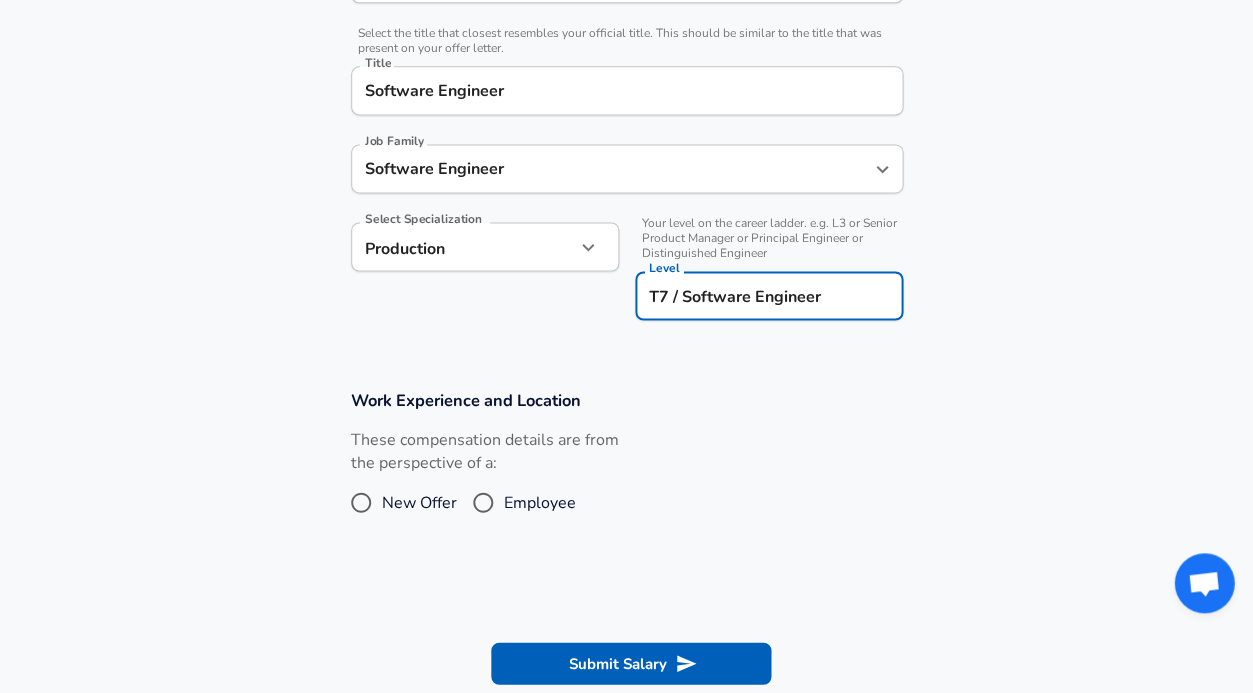 click on "Employee" at bounding box center (540, 502) 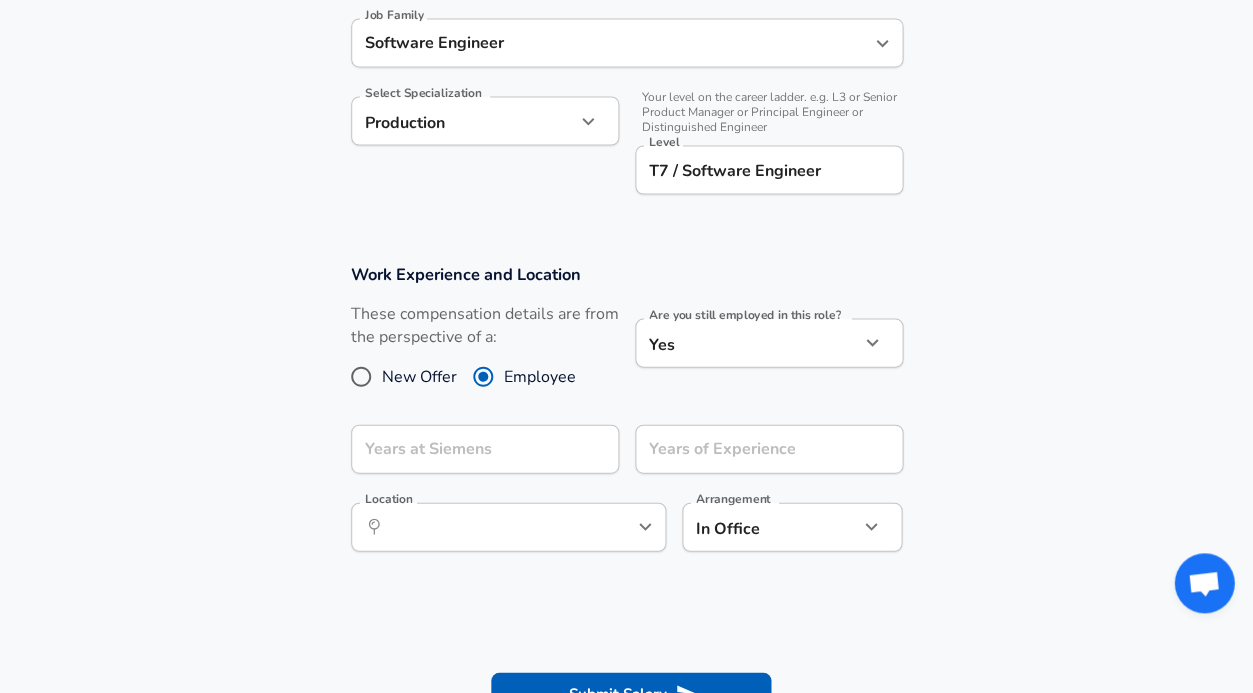 scroll, scrollTop: 618, scrollLeft: 0, axis: vertical 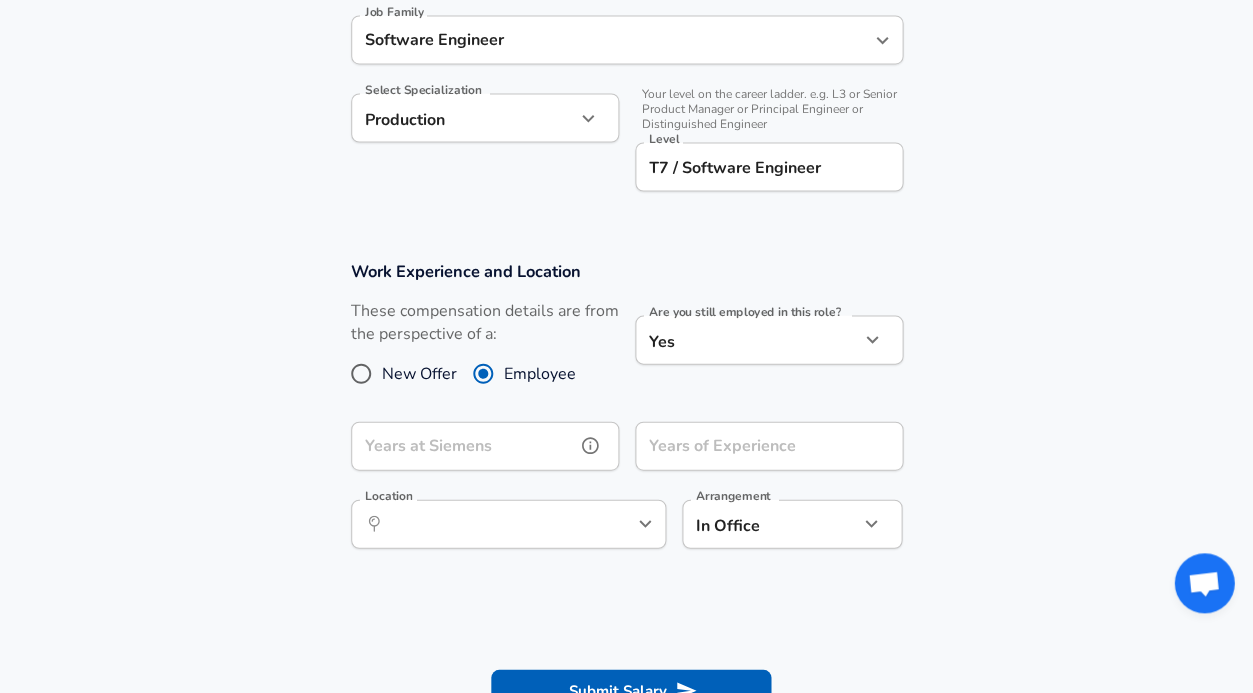 click on "Years at Siemens" at bounding box center (463, 445) 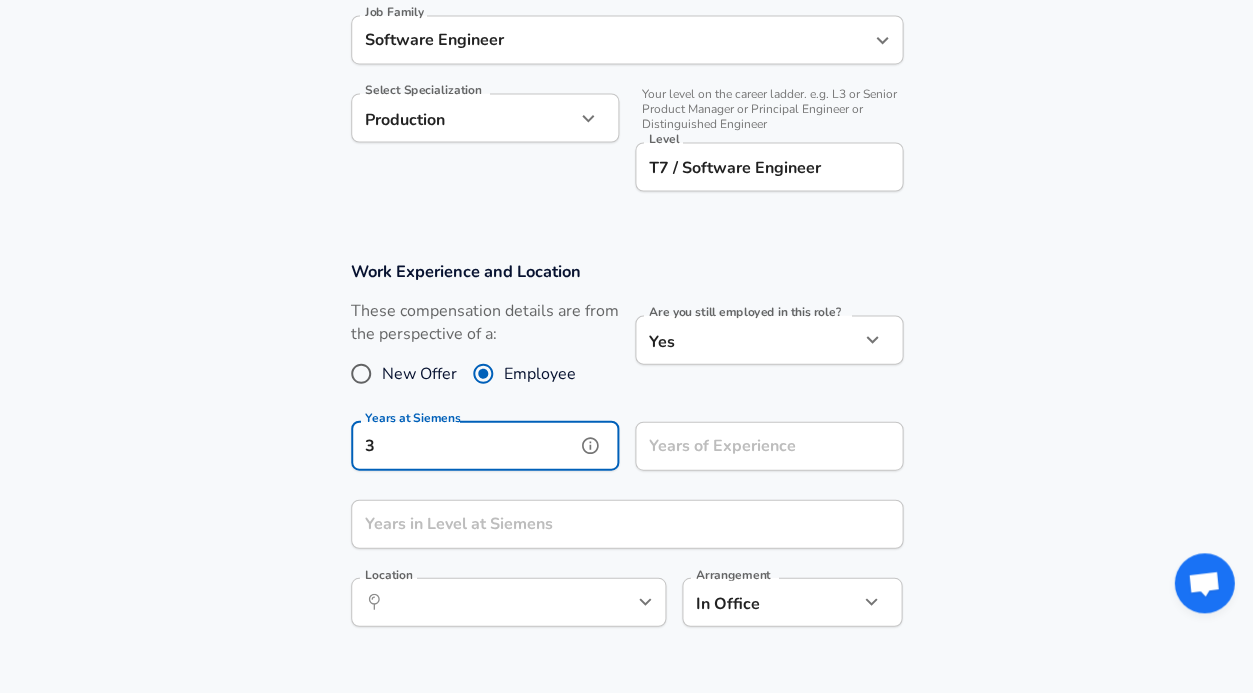 type on "3" 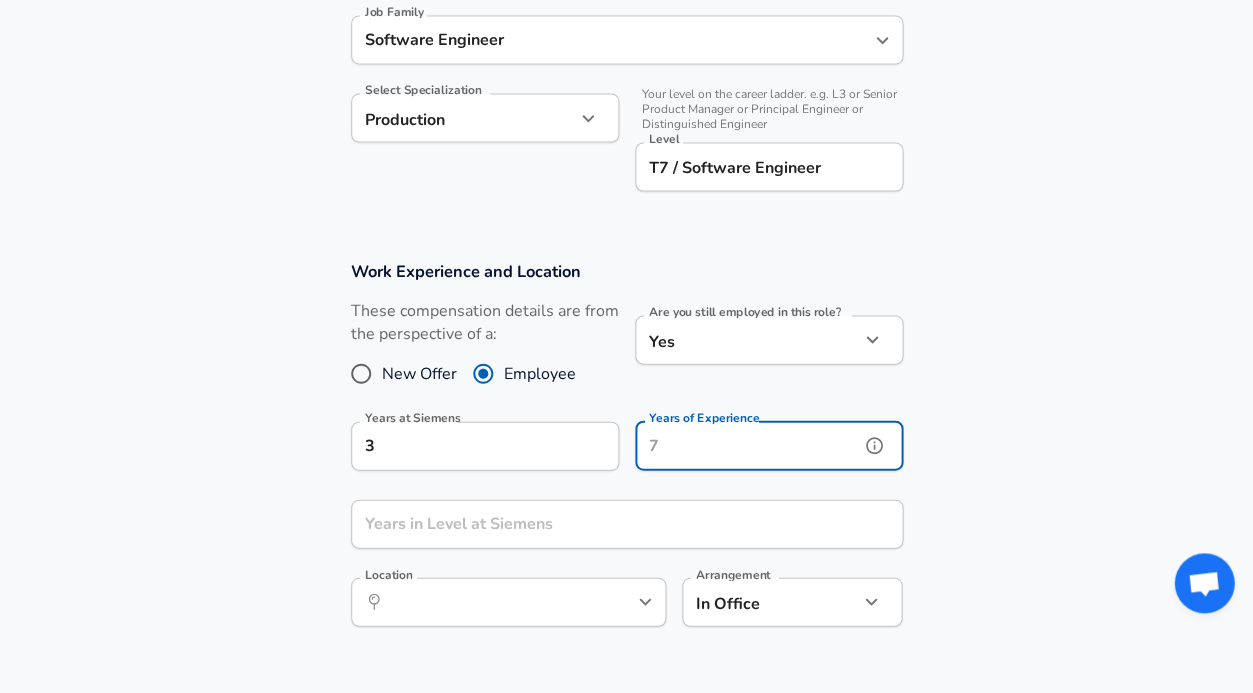 click on "Years of Experience" at bounding box center (747, 445) 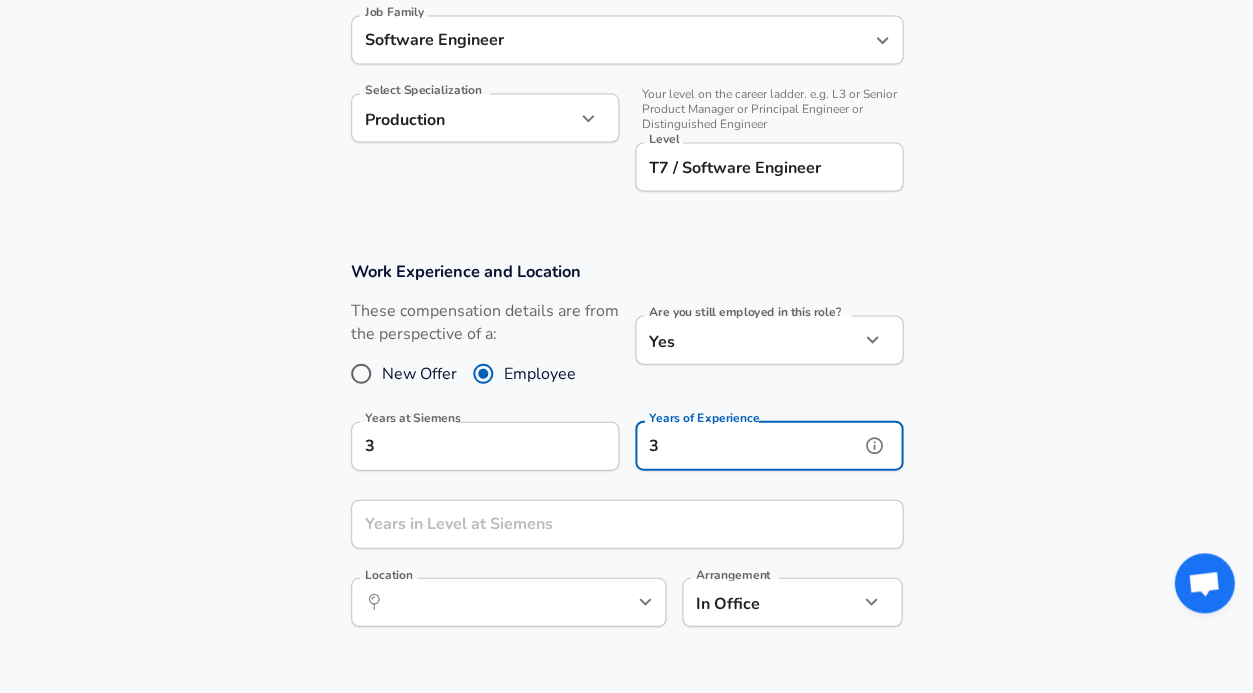 type on "3" 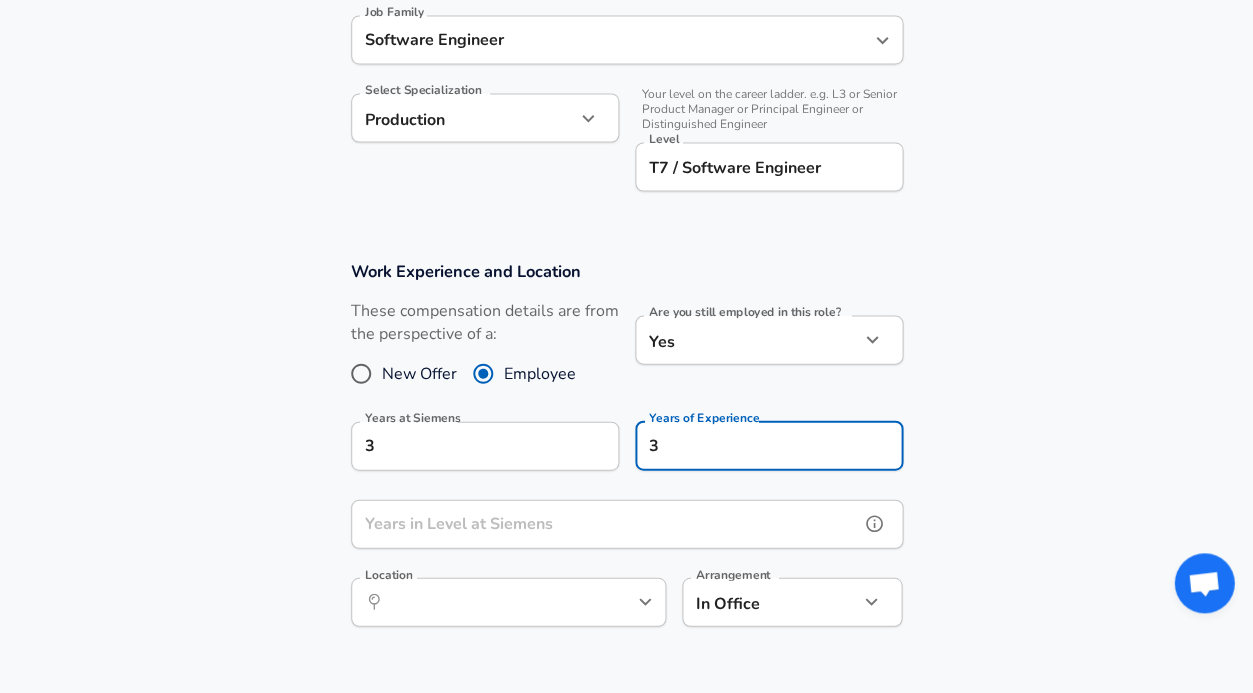 click on "Years in Level at Siemens" at bounding box center (605, 523) 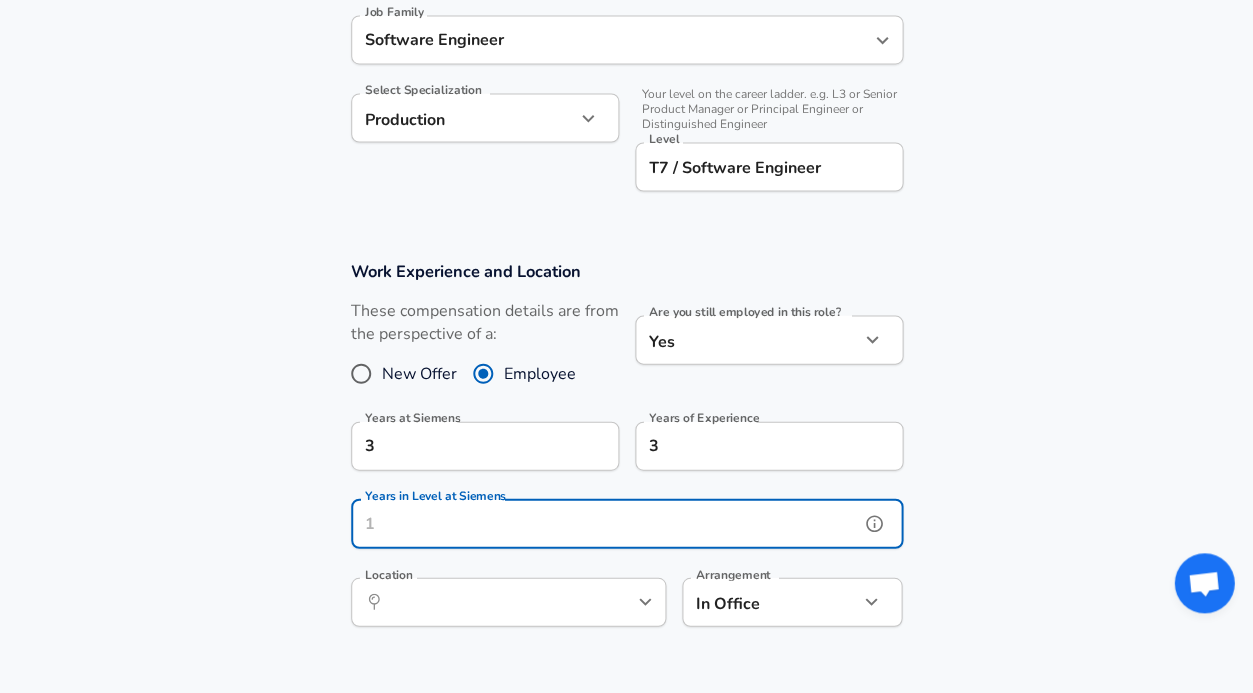 type on "1" 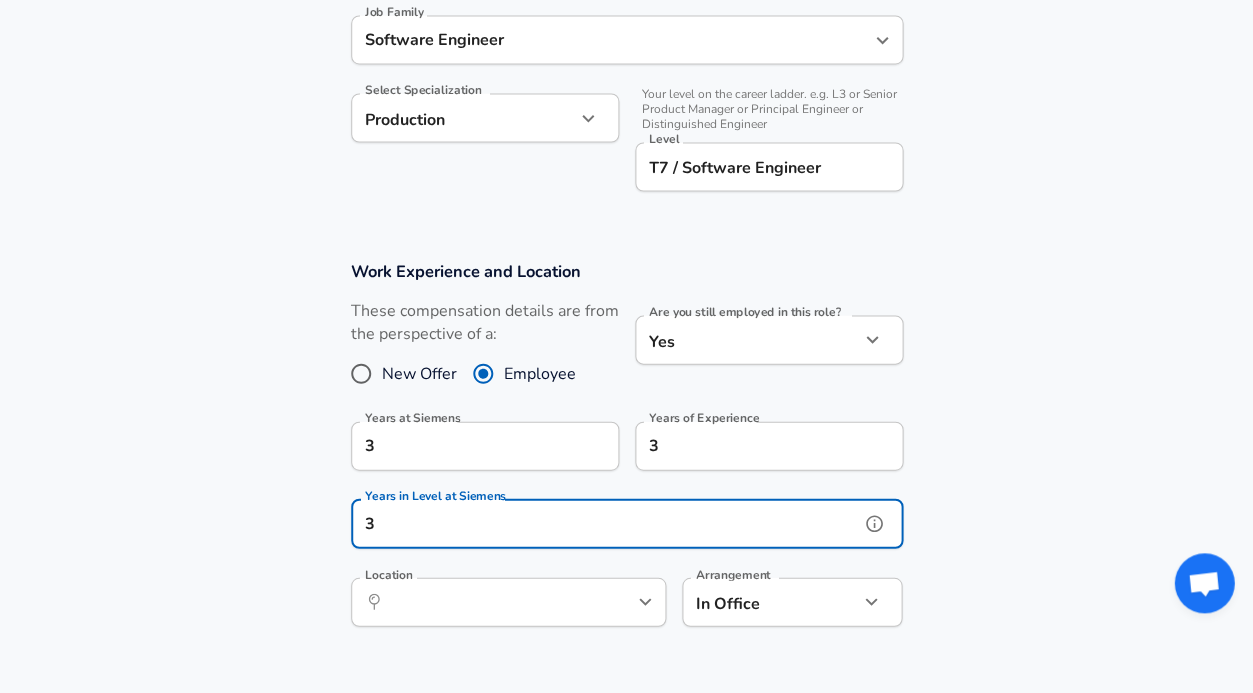 click 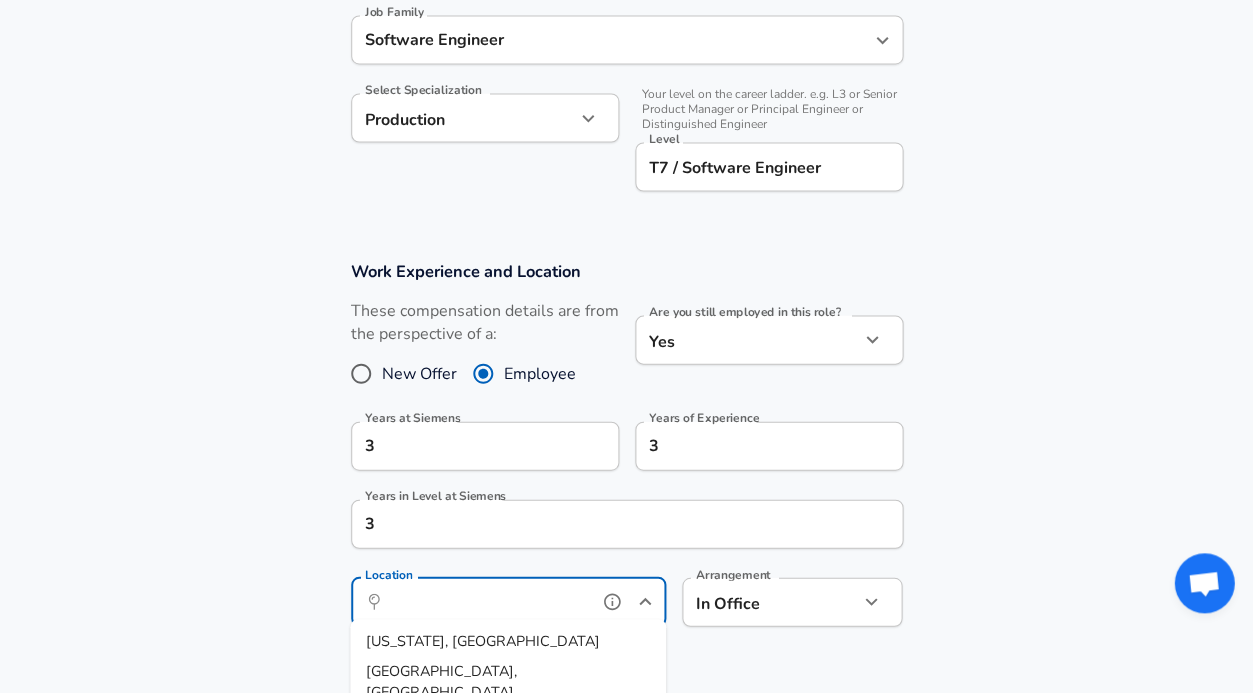 type on "t" 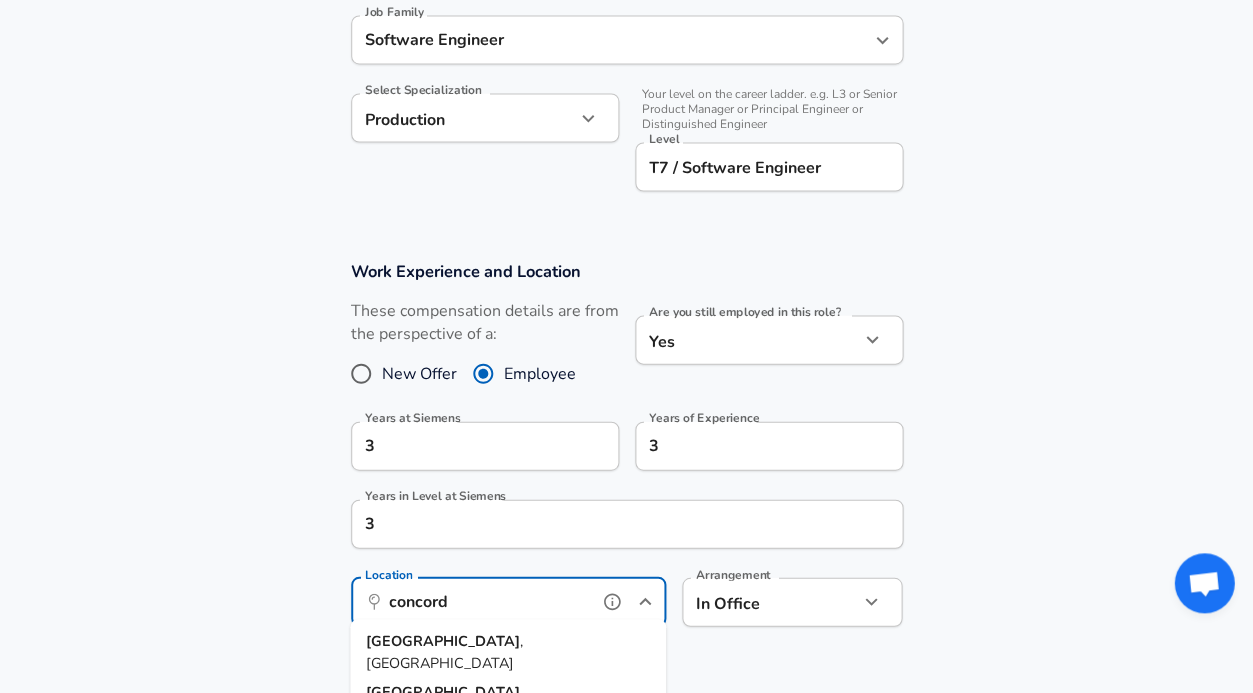 click on "[GEOGRAPHIC_DATA] , [GEOGRAPHIC_DATA]" at bounding box center (508, 652) 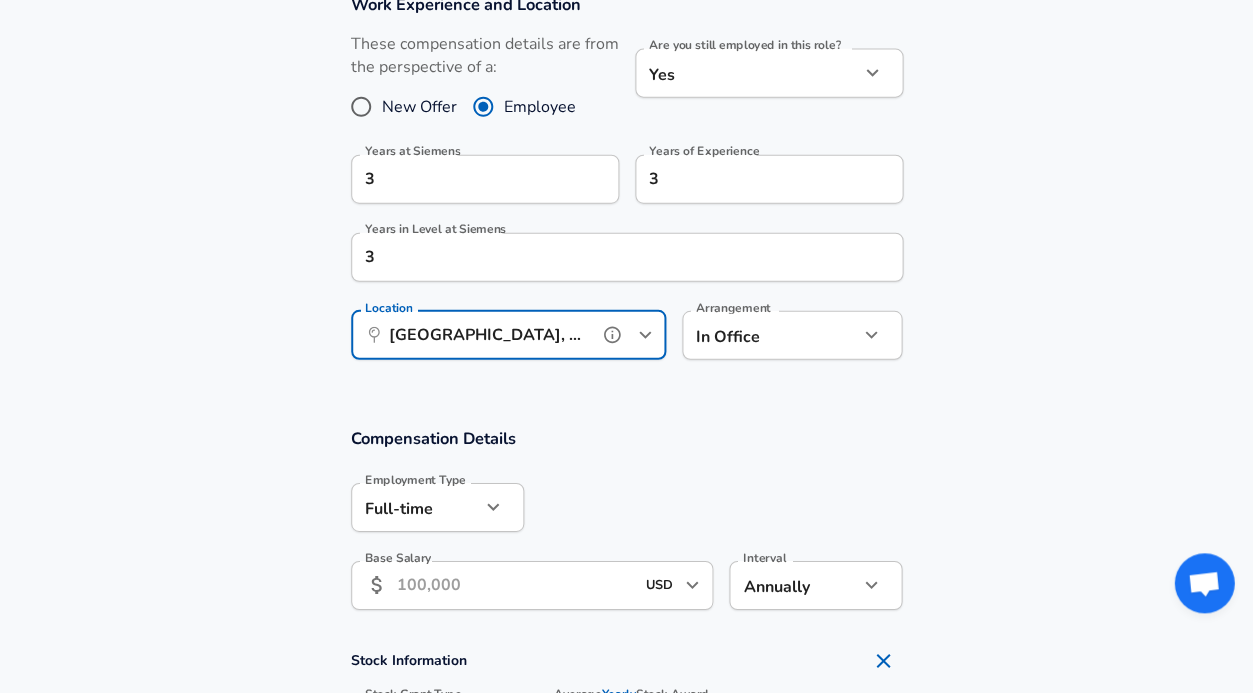 scroll, scrollTop: 894, scrollLeft: 0, axis: vertical 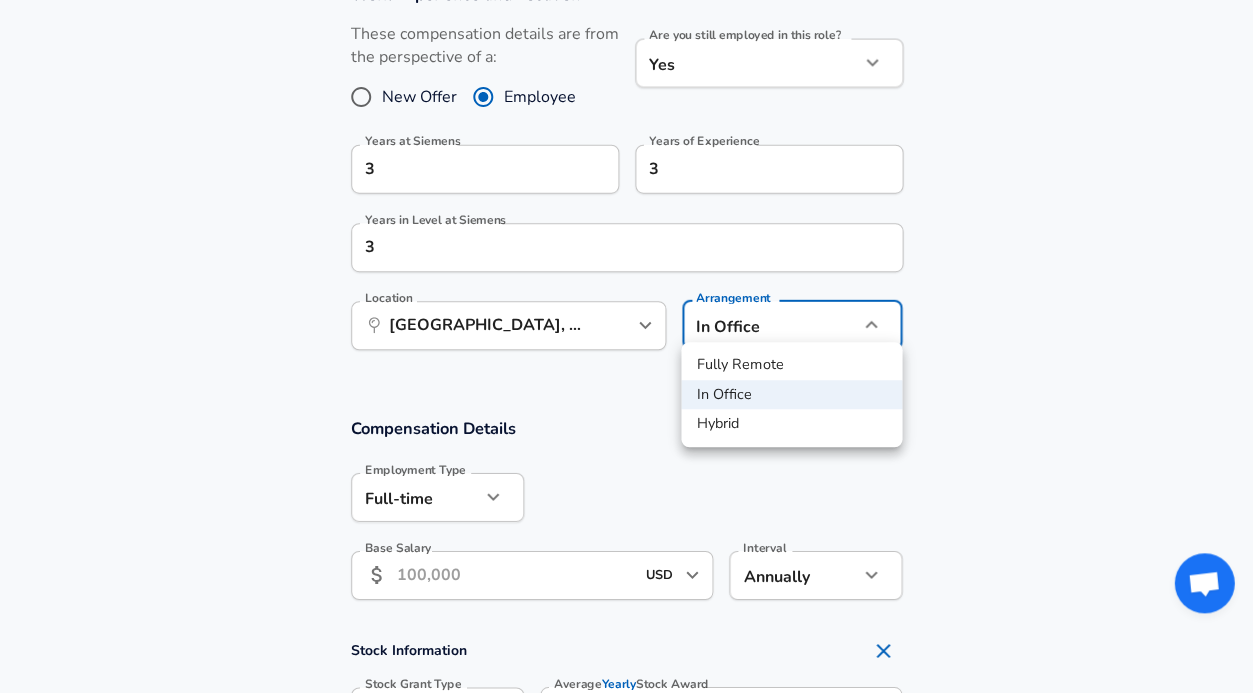 click on "Restart Add Your Salary Upload your offer letter   to verify your submission Enhance Privacy and Anonymity No Automatically hides specific fields until there are enough submissions to safely display the full details.   More Details Based on your submission and the data points that we have already collected, we will automatically hide and anonymize specific fields if there aren't enough data points to remain sufficiently anonymous. Company & Title Information   Enter the company you received your offer from Company Siemens Company   Select the title that closest resembles your official title. This should be similar to the title that was present on your offer letter. Title Software Engineer Title Job Family Software Engineer Job Family Select Specialization Production Production Select Specialization   Your level on the career ladder. e.g. L3 or Senior Product Manager or Principal Engineer or Distinguished Engineer Level T7 / Software Engineer Level Work Experience and Location New Offer Employee Yes yes 3 3 3" at bounding box center (626, -548) 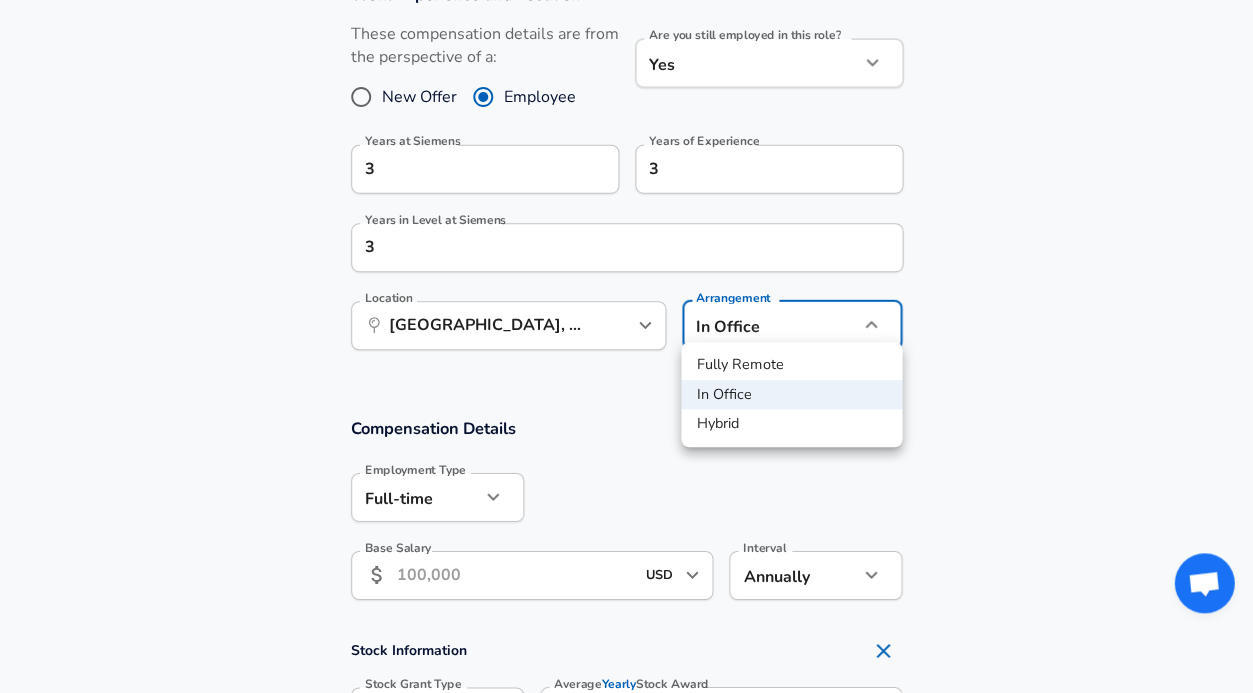 click on "Hybrid" at bounding box center [791, 424] 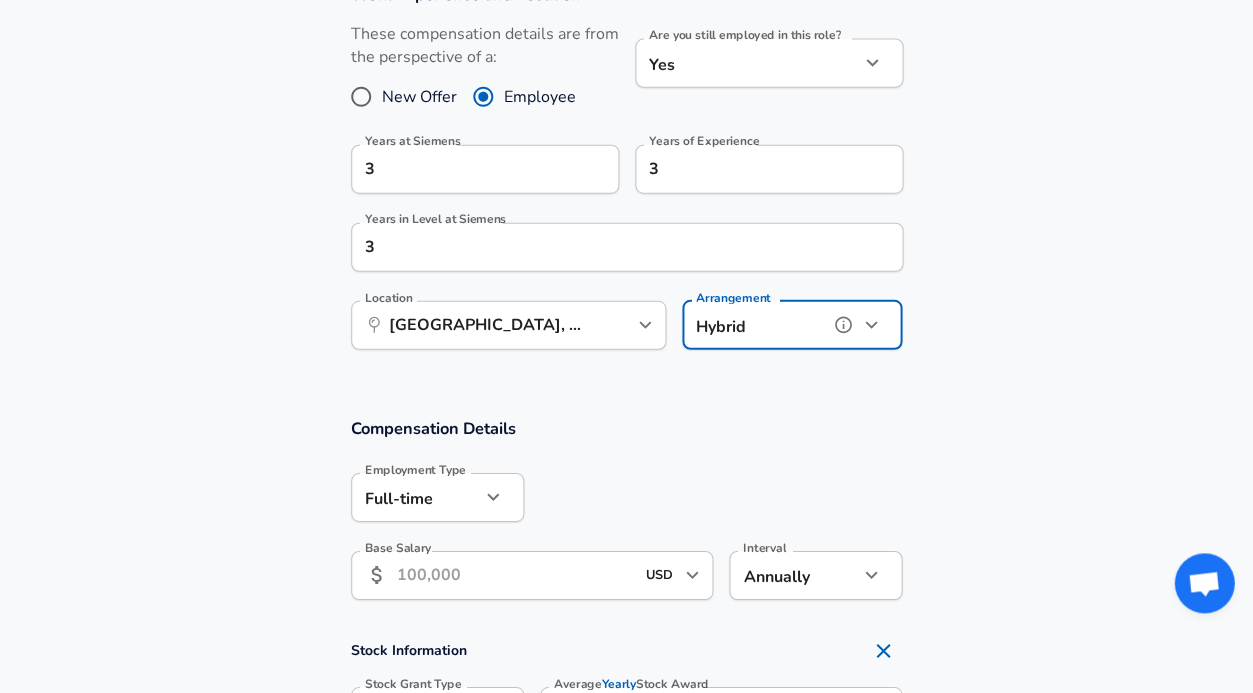 type on "hybrid" 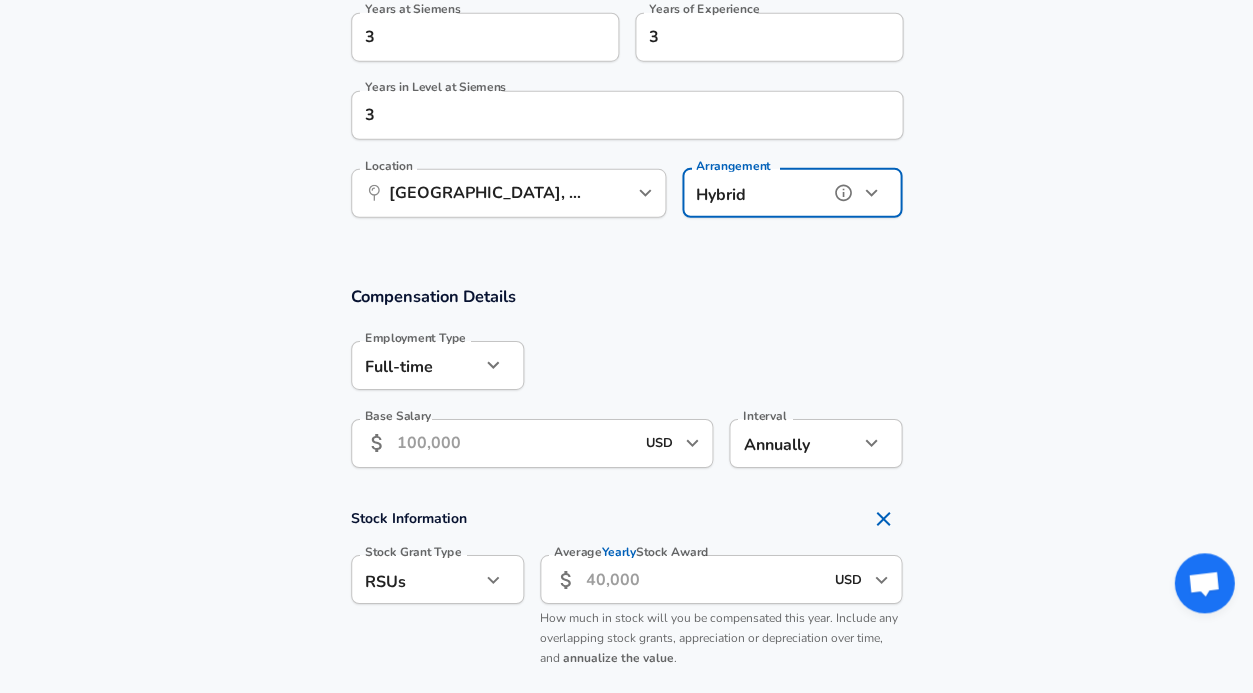 scroll, scrollTop: 1027, scrollLeft: 0, axis: vertical 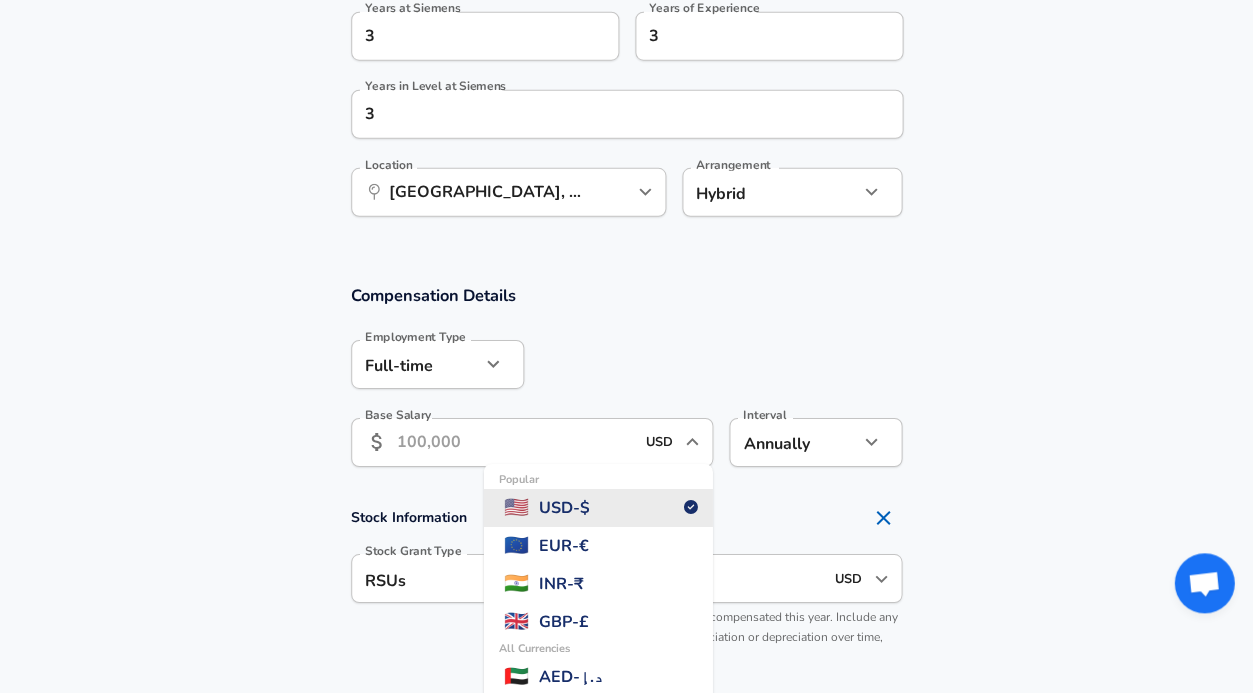 click on "USD" at bounding box center [659, 442] 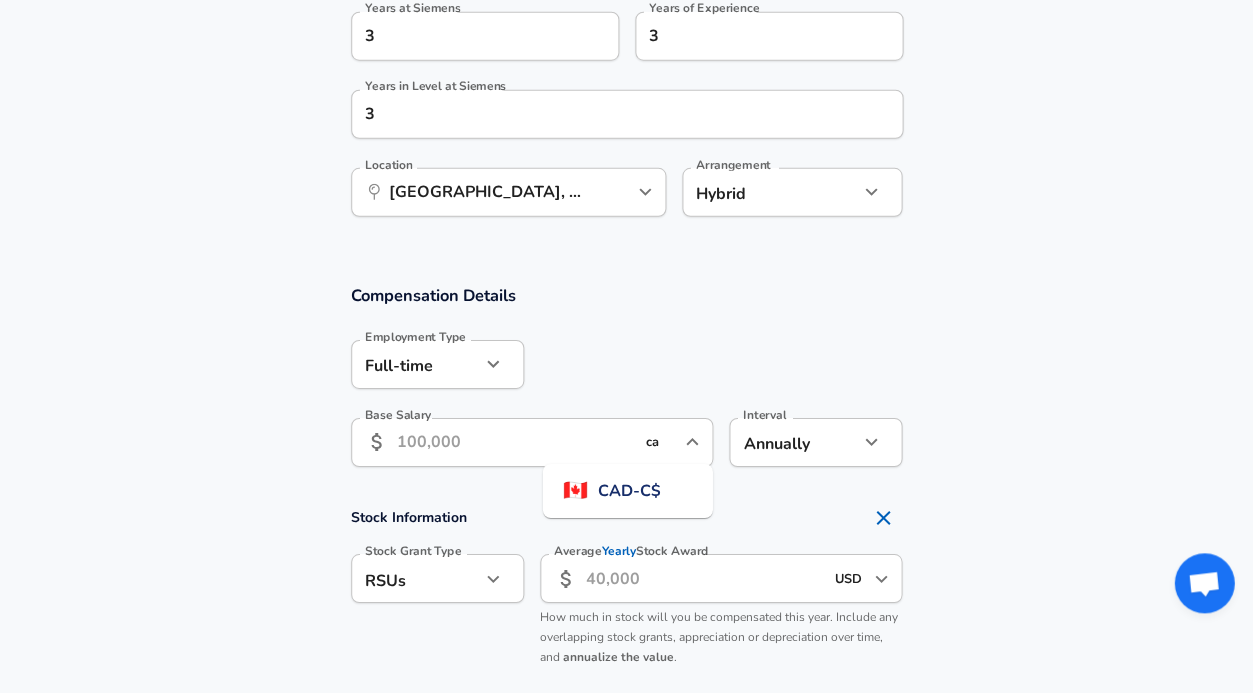 click on "CAD  -  C$" at bounding box center (629, 491) 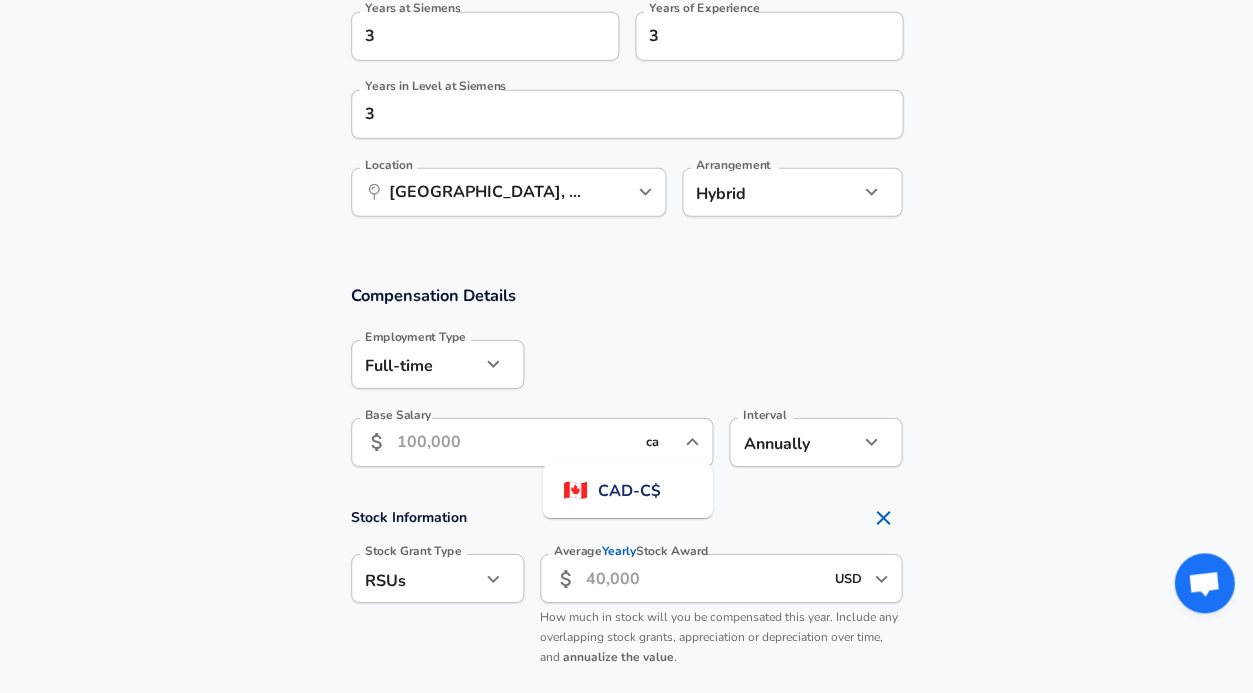type on "CAD" 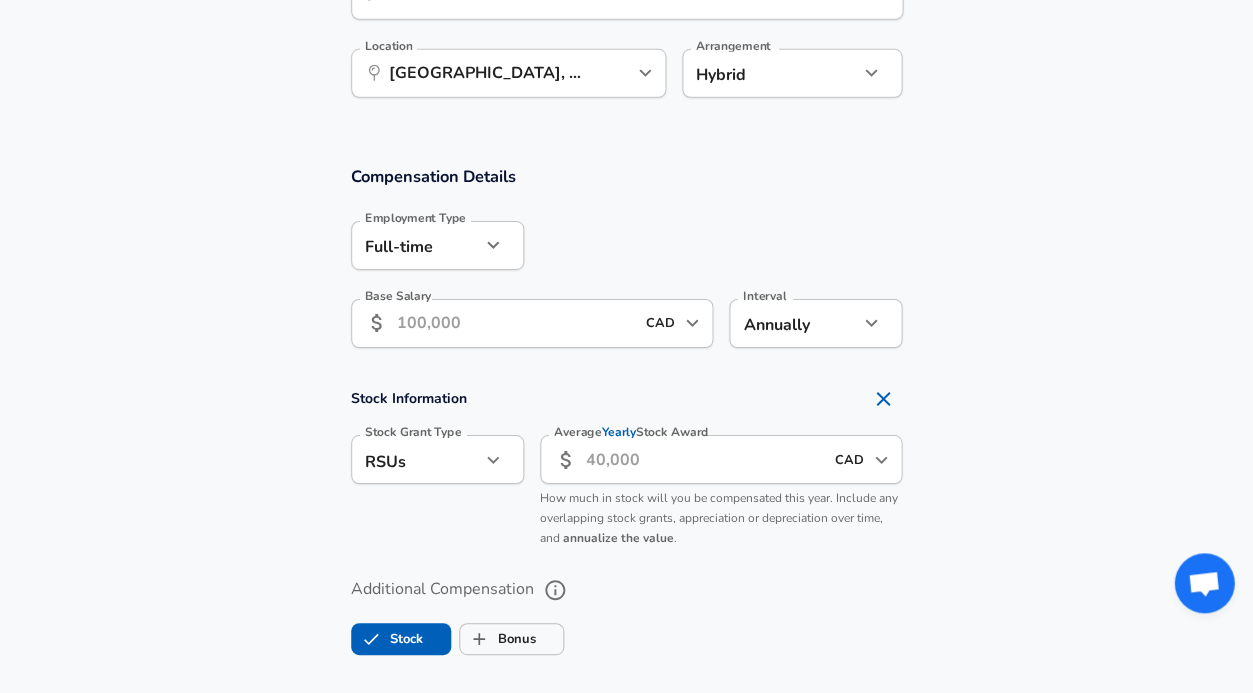 scroll, scrollTop: 1147, scrollLeft: 0, axis: vertical 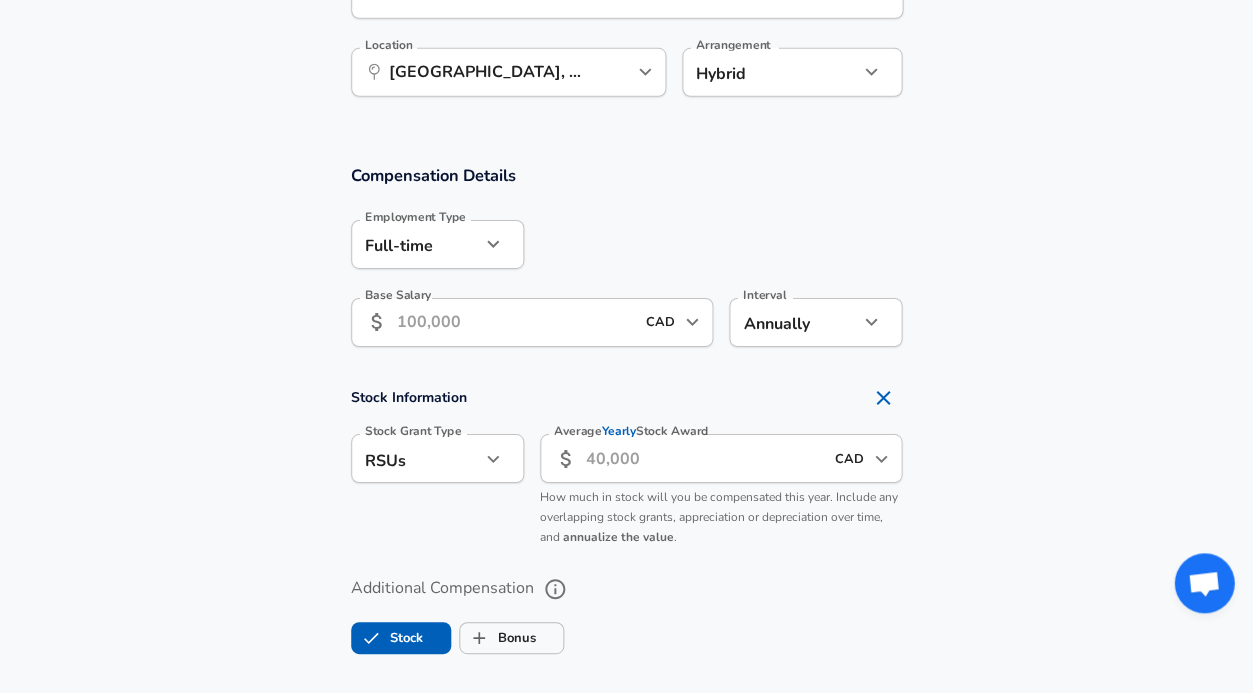click on "Base Salary" at bounding box center (515, 322) 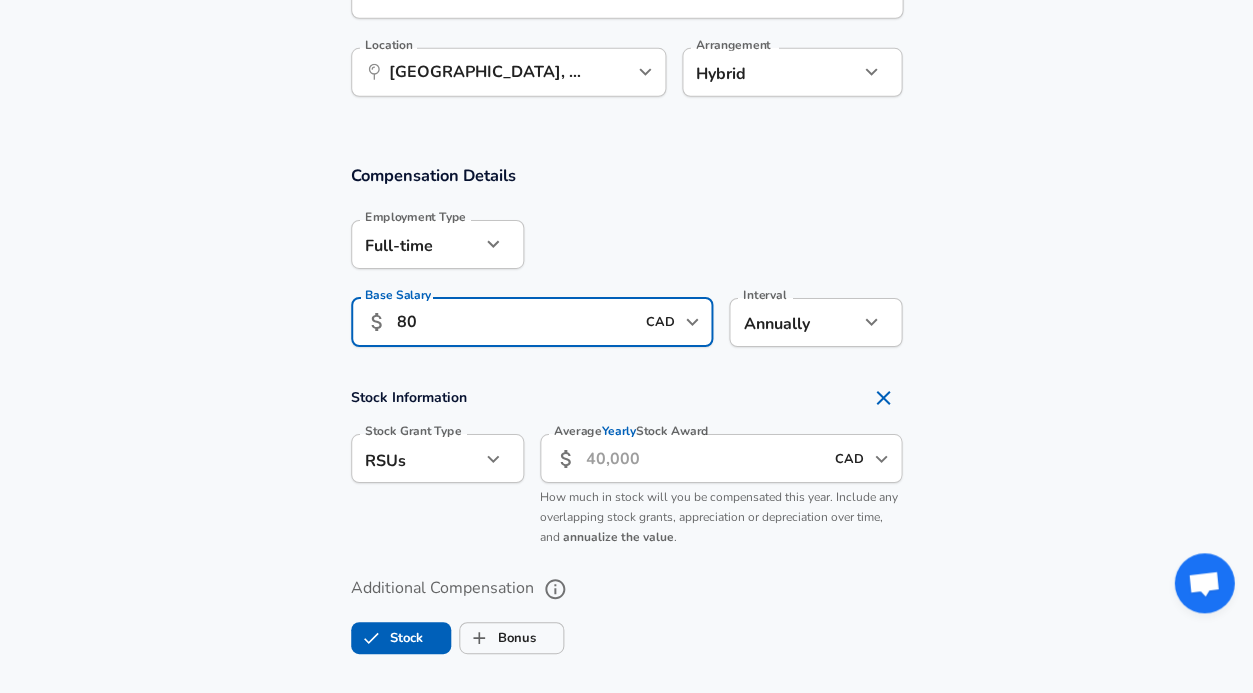 type on "8" 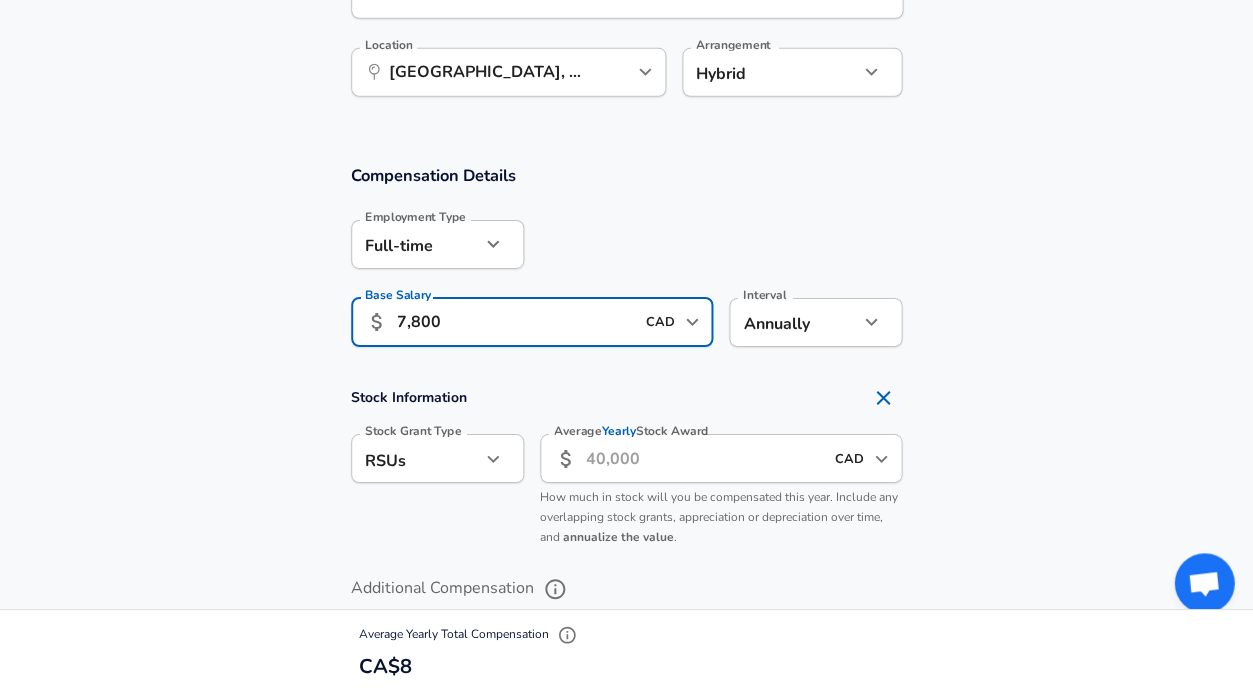 type on "78,000" 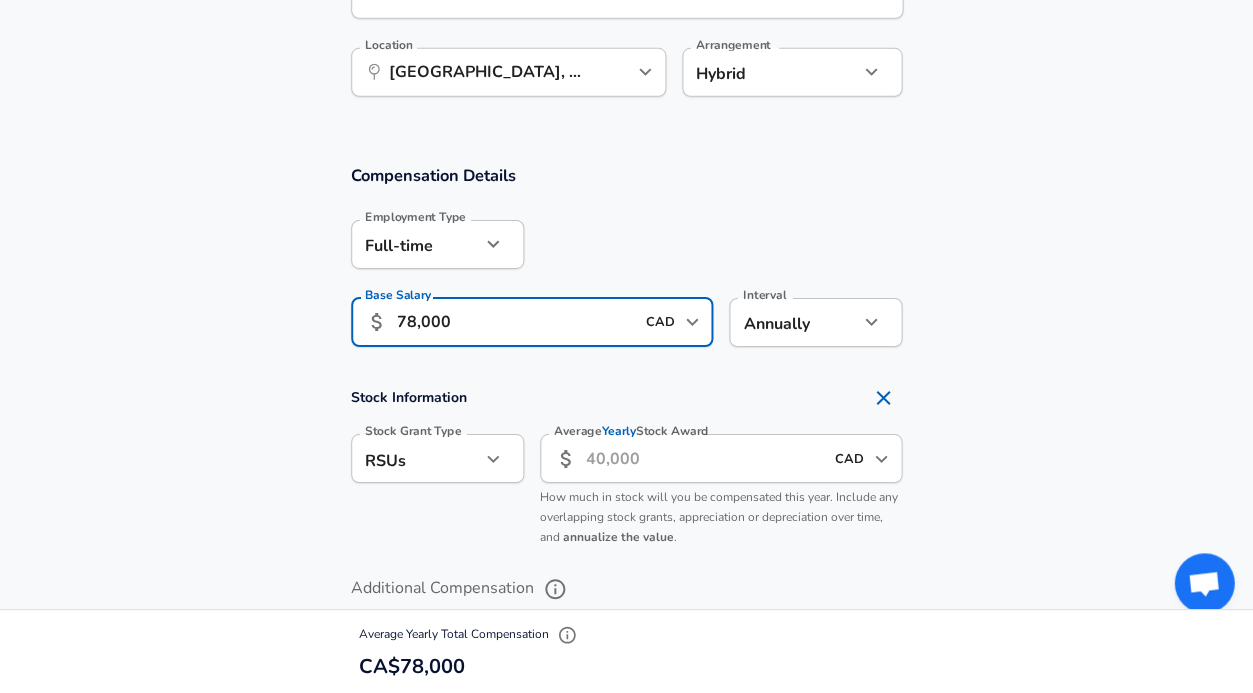 click on "Stock Information" at bounding box center [627, 398] 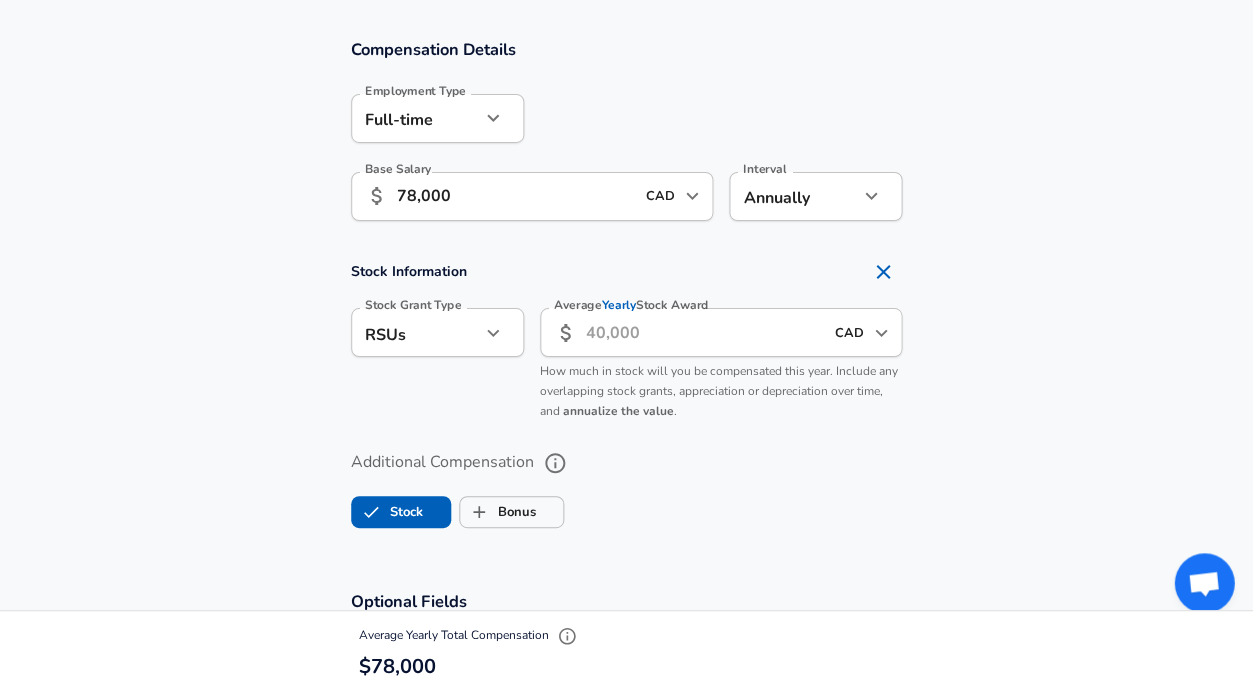 scroll, scrollTop: 1280, scrollLeft: 0, axis: vertical 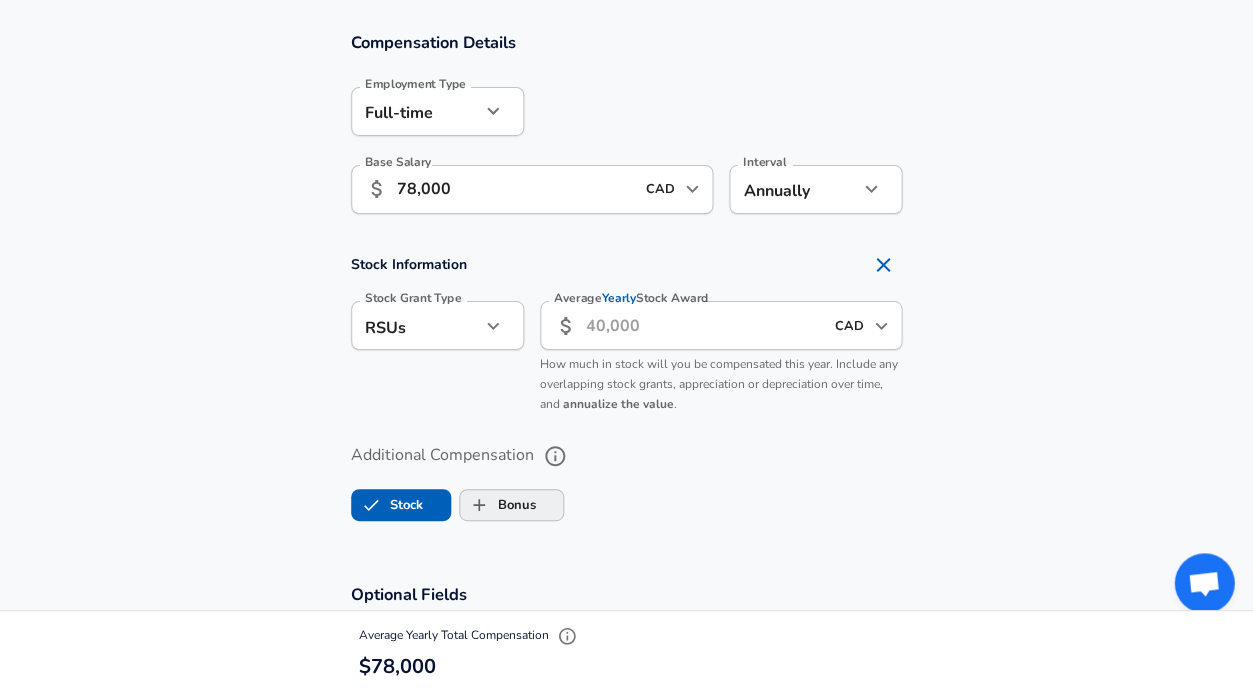 click on "Bonus" at bounding box center (498, 505) 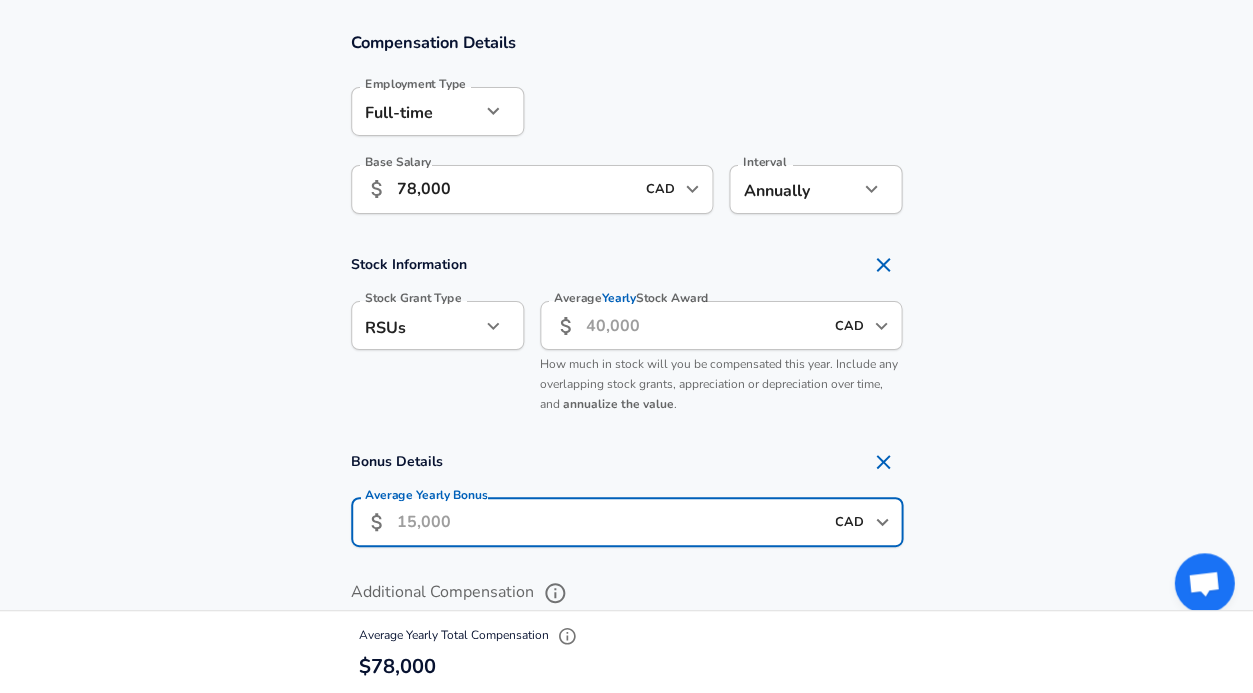 click on "Average Yearly Bonus" at bounding box center (610, 522) 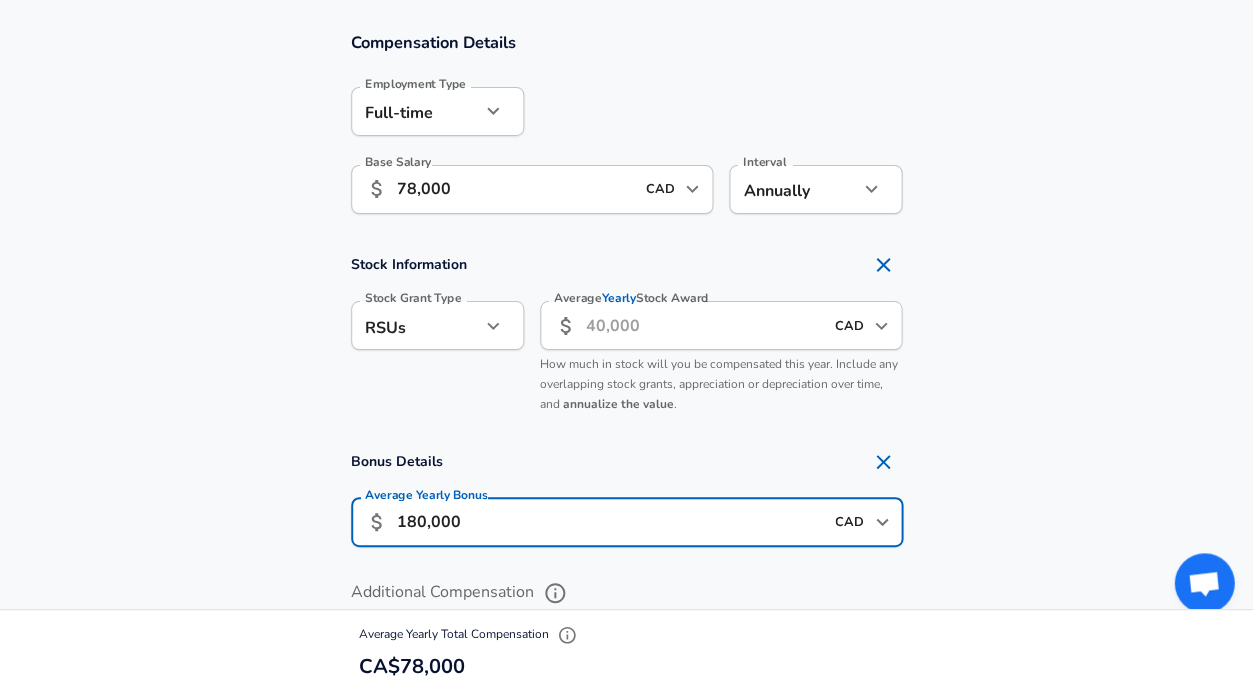 type on "18,000" 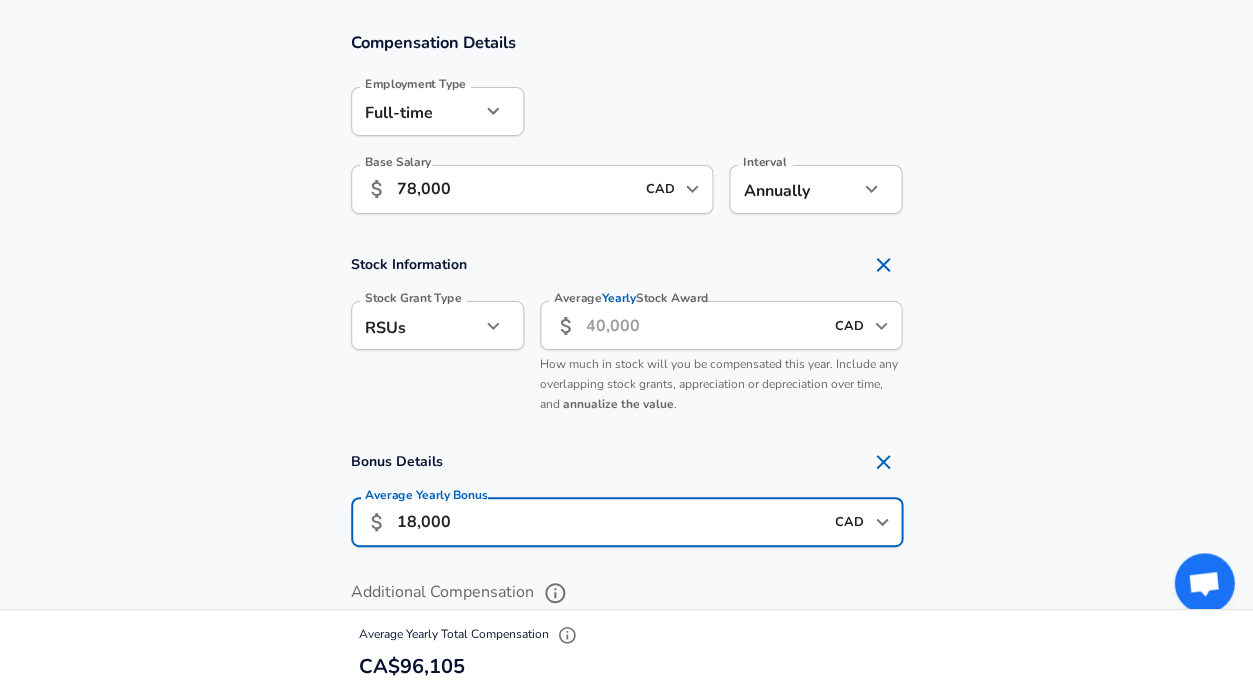 click on "Additional Compensation" at bounding box center (627, 593) 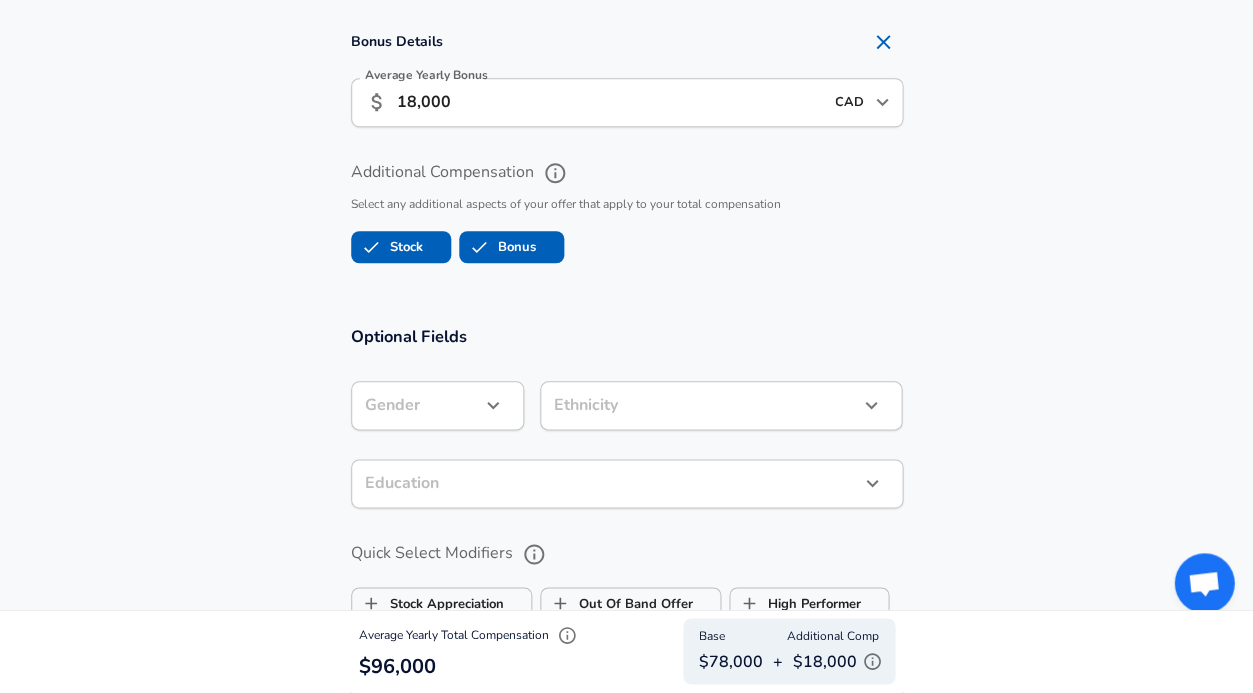 scroll, scrollTop: 1700, scrollLeft: 0, axis: vertical 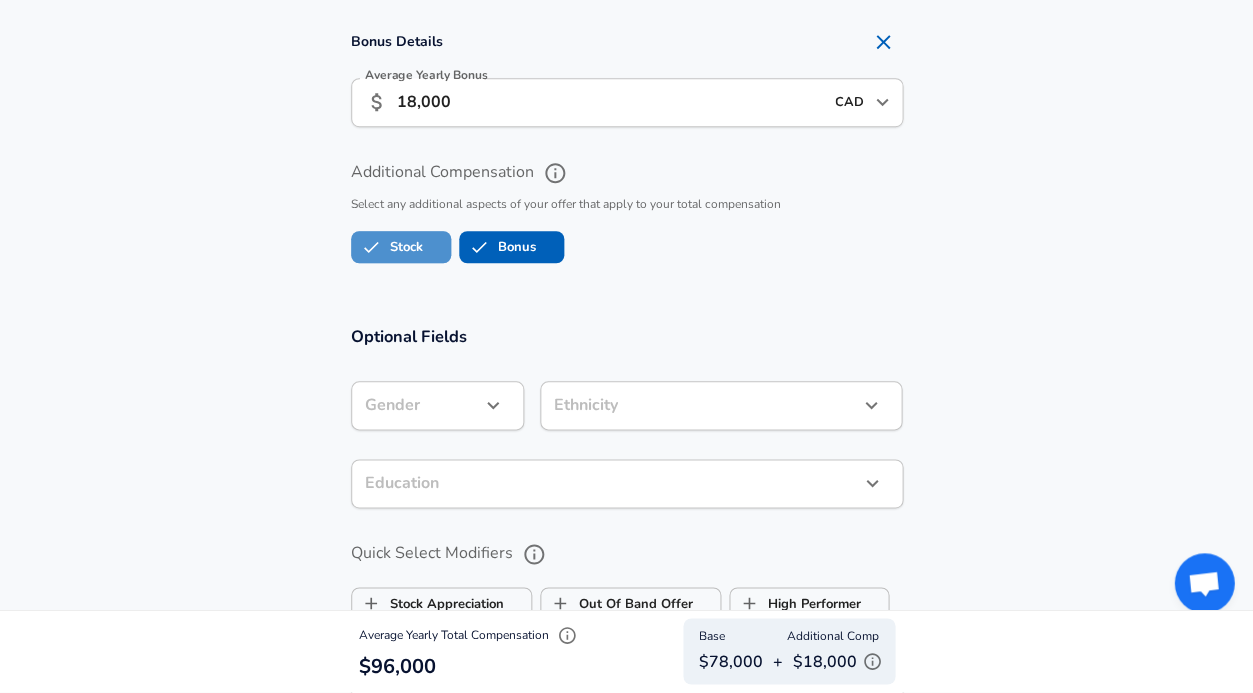 click on "Stock" at bounding box center [387, 247] 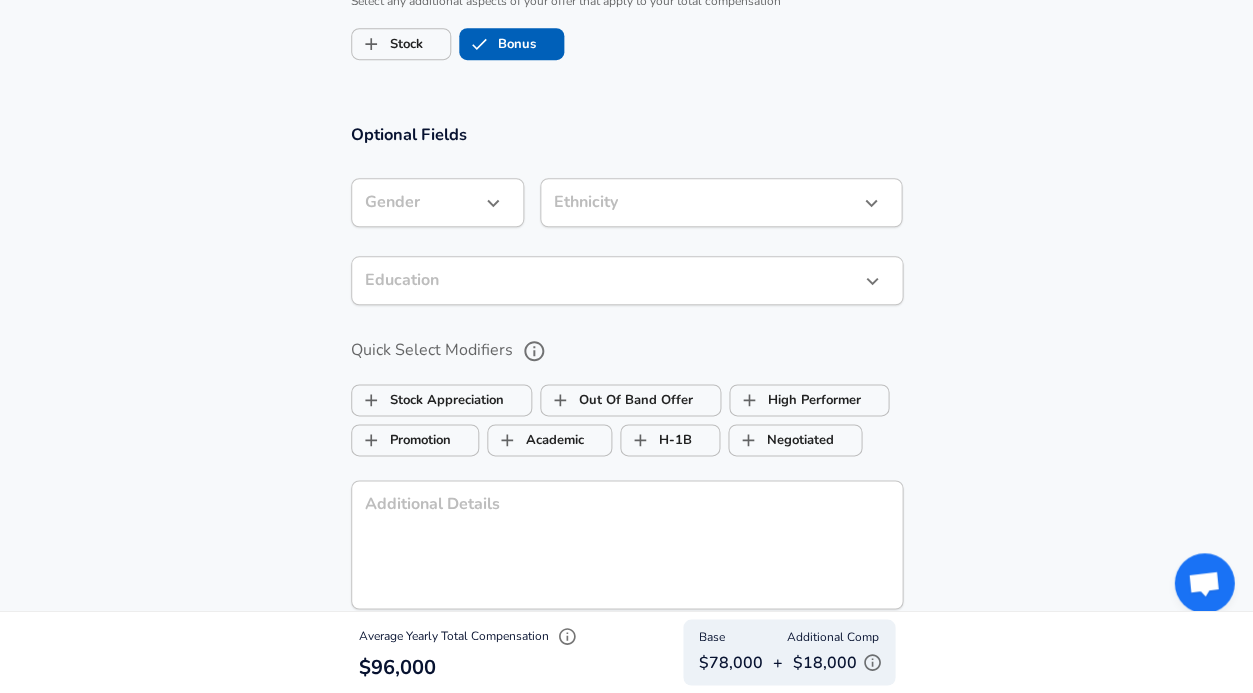 scroll, scrollTop: 1699, scrollLeft: 0, axis: vertical 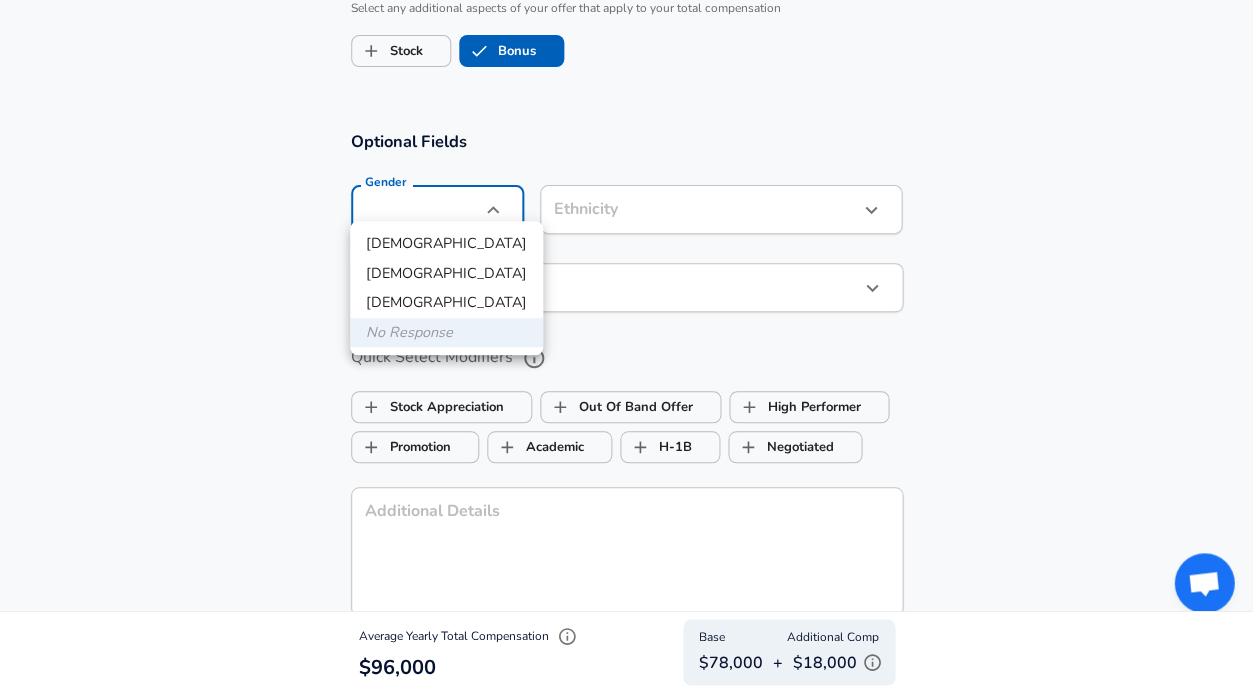 click on "Restart Add Your Salary Upload your offer letter   to verify your submission Enhance Privacy and Anonymity No Automatically hides specific fields until there are enough submissions to safely display the full details.   More Details Based on your submission and the data points that we have already collected, we will automatically hide and anonymize specific fields if there aren't enough data points to remain sufficiently anonymous. Company & Title Information   Enter the company you received your offer from Company Siemens Company   Select the title that closest resembles your official title. This should be similar to the title that was present on your offer letter. Title Software Engineer Title Job Family Software Engineer Job Family Select Specialization Production Production Select Specialization   Your level on the career ladder. e.g. L3 or Senior Product Manager or Principal Engineer or Distinguished Engineer Level T7 / Software Engineer Level Work Experience and Location New Offer Employee Yes yes 3 3 3" at bounding box center (626, -1353) 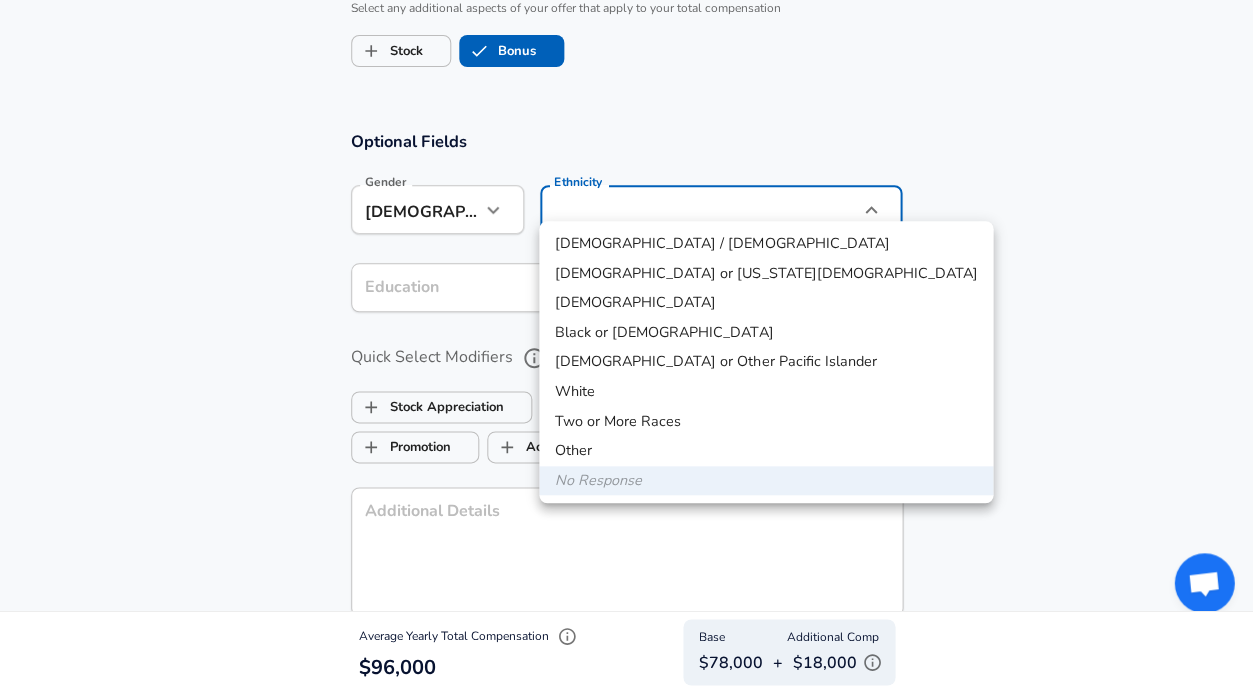 click on "Restart Add Your Salary Upload your offer letter   to verify your submission Enhance Privacy and Anonymity No Automatically hides specific fields until there are enough submissions to safely display the full details.   More Details Based on your submission and the data points that we have already collected, we will automatically hide and anonymize specific fields if there aren't enough data points to remain sufficiently anonymous. Company & Title Information   Enter the company you received your offer from Company Siemens Company   Select the title that closest resembles your official title. This should be similar to the title that was present on your offer letter. Title Software Engineer Title Job Family Software Engineer Job Family Select Specialization Production Production Select Specialization   Your level on the career ladder. e.g. L3 or Senior Product Manager or Principal Engineer or Distinguished Engineer Level T7 / Software Engineer Level Work Experience and Location New Offer Employee Yes yes 3 3 3" at bounding box center (626, -1353) 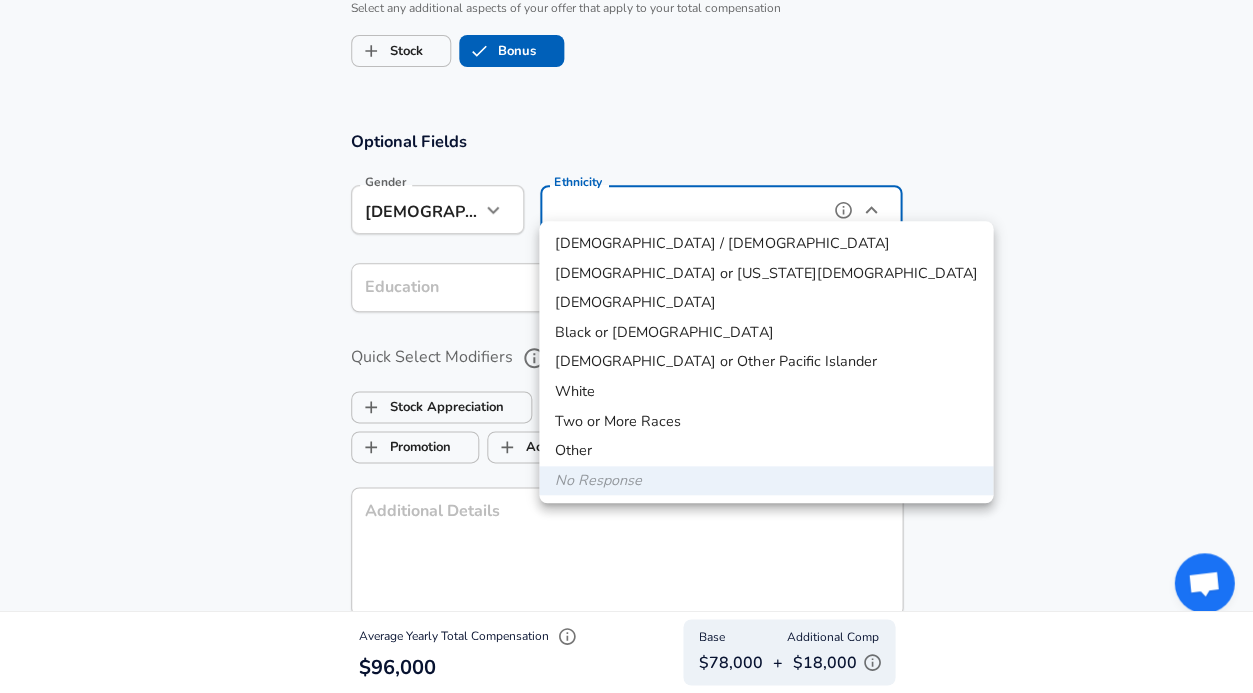 type on "[DEMOGRAPHIC_DATA]" 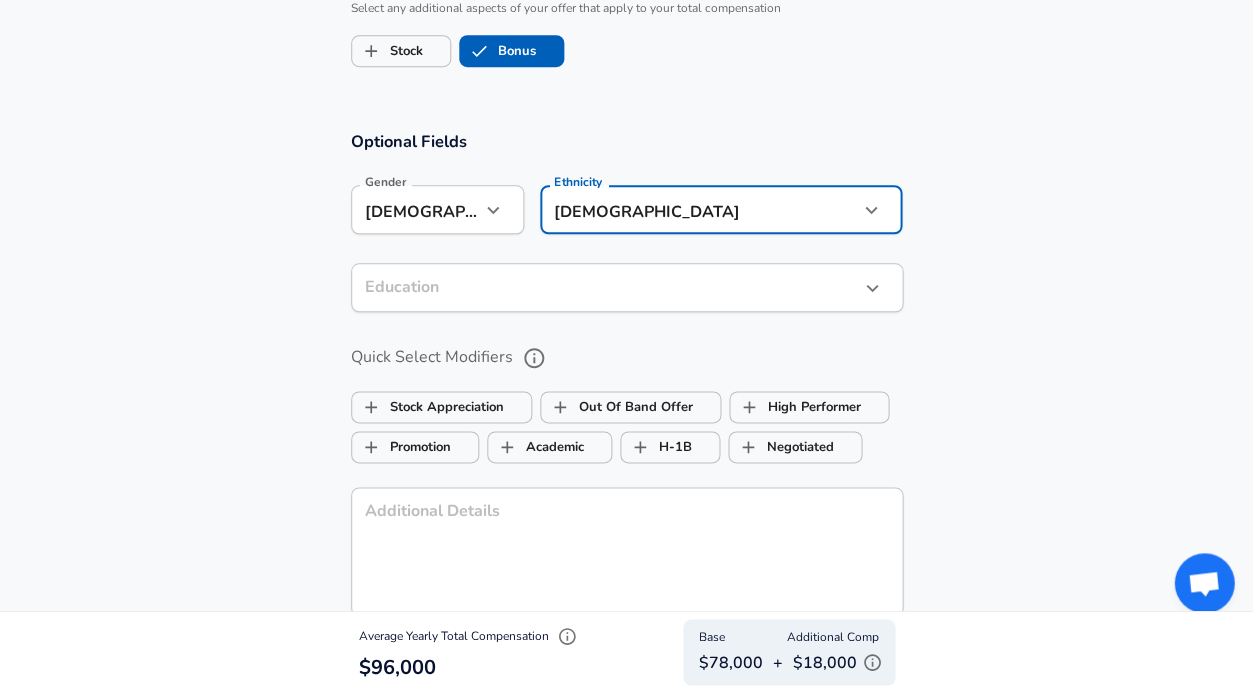 click on "Restart Add Your Salary Upload your offer letter   to verify your submission Enhance Privacy and Anonymity No Automatically hides specific fields until there are enough submissions to safely display the full details.   More Details Based on your submission and the data points that we have already collected, we will automatically hide and anonymize specific fields if there aren't enough data points to remain sufficiently anonymous. Company & Title Information   Enter the company you received your offer from Company Siemens Company   Select the title that closest resembles your official title. This should be similar to the title that was present on your offer letter. Title Software Engineer Title Job Family Software Engineer Job Family Select Specialization Production Production Select Specialization   Your level on the career ladder. e.g. L3 or Senior Product Manager or Principal Engineer or Distinguished Engineer Level T7 / Software Engineer Level Work Experience and Location New Offer Employee Yes yes 3 3 3" at bounding box center [626, -1353] 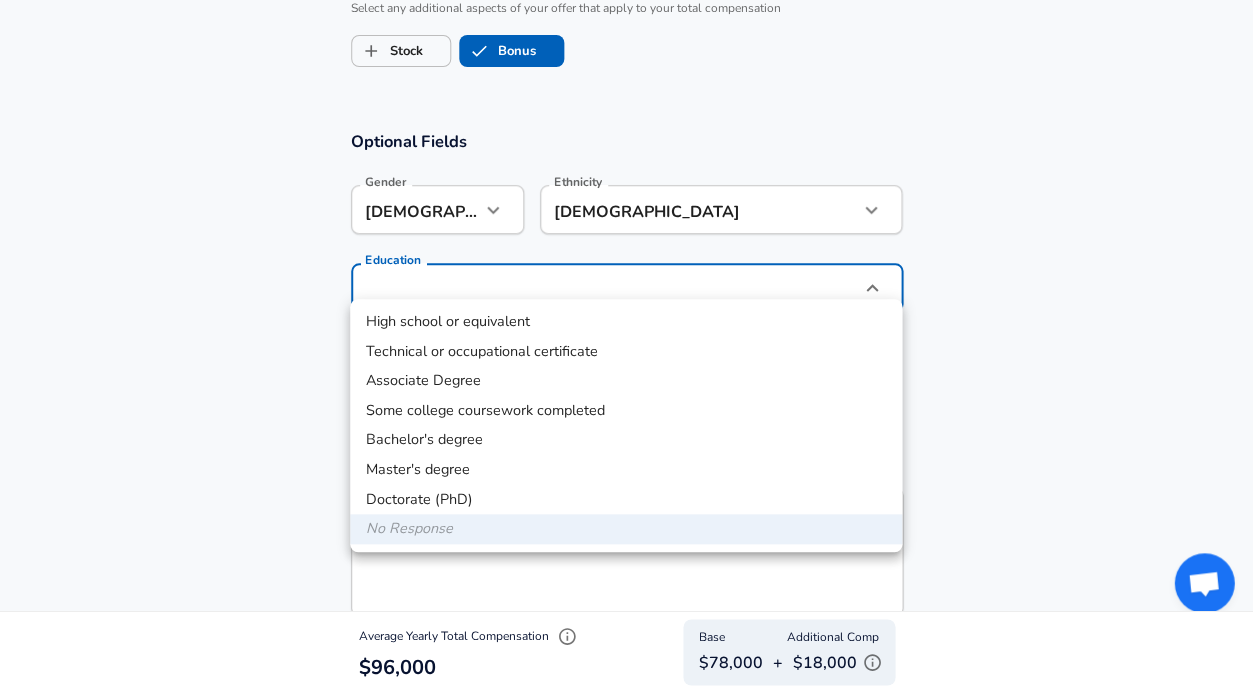 click on "Bachelor's degree" at bounding box center (626, 440) 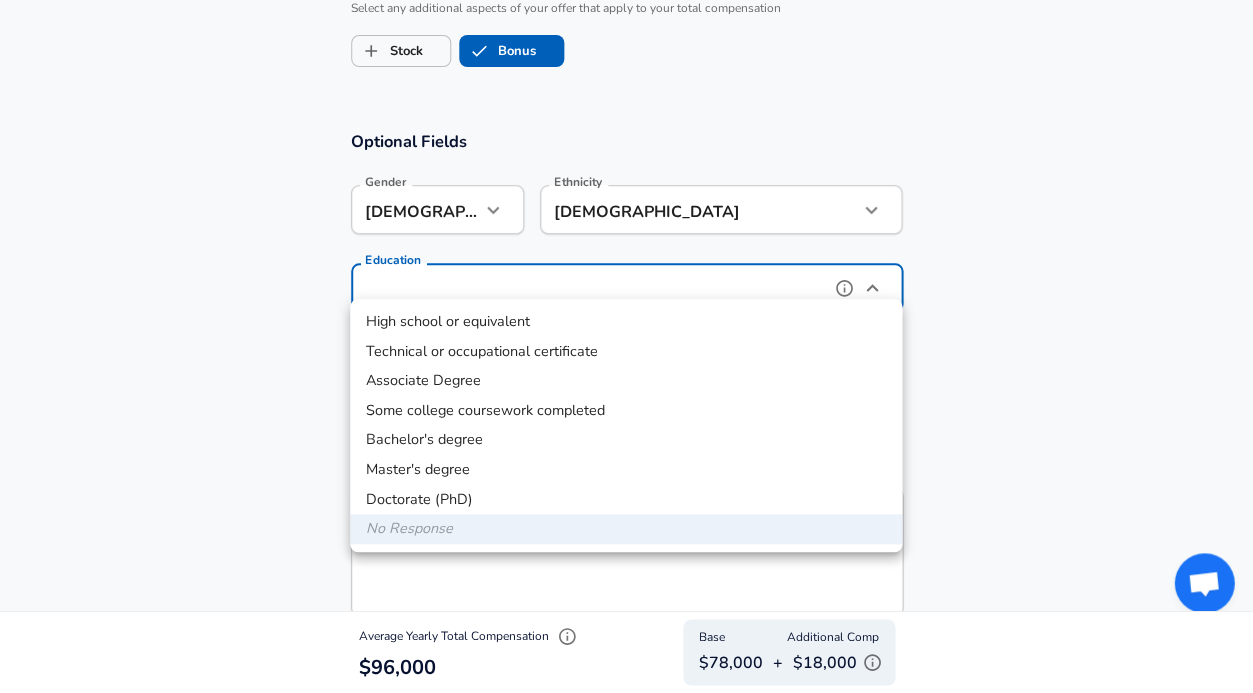 type on "Bachelors degree" 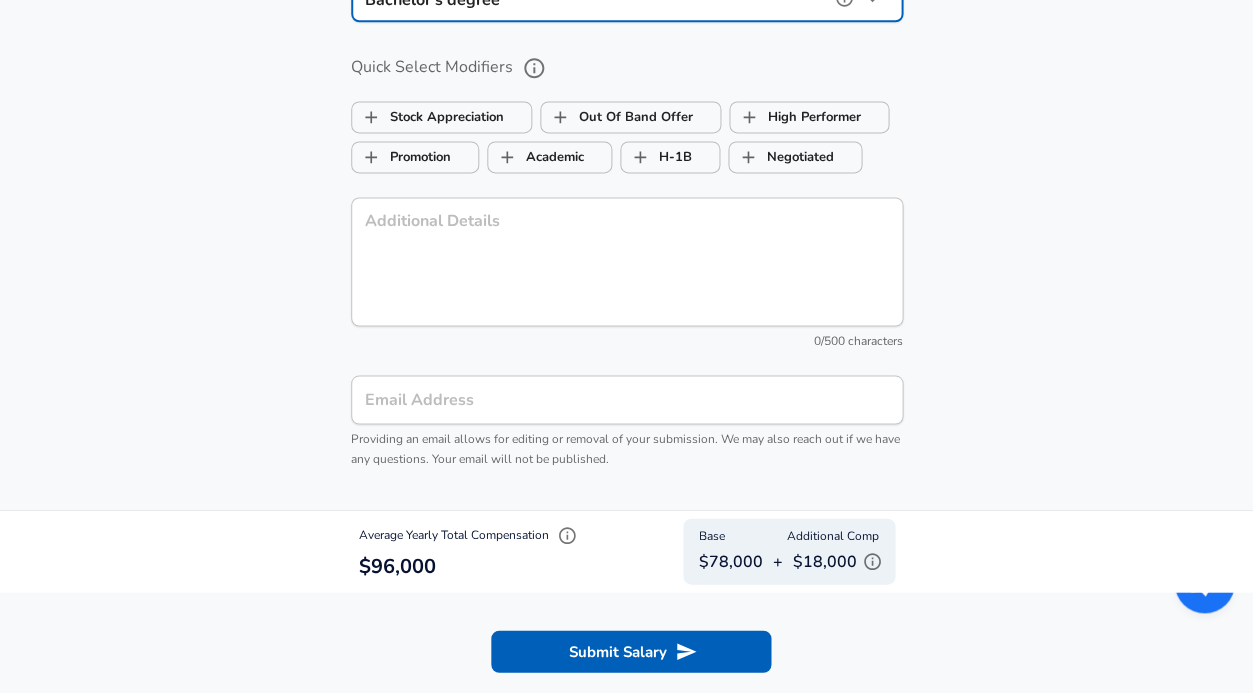 scroll, scrollTop: 2135, scrollLeft: 0, axis: vertical 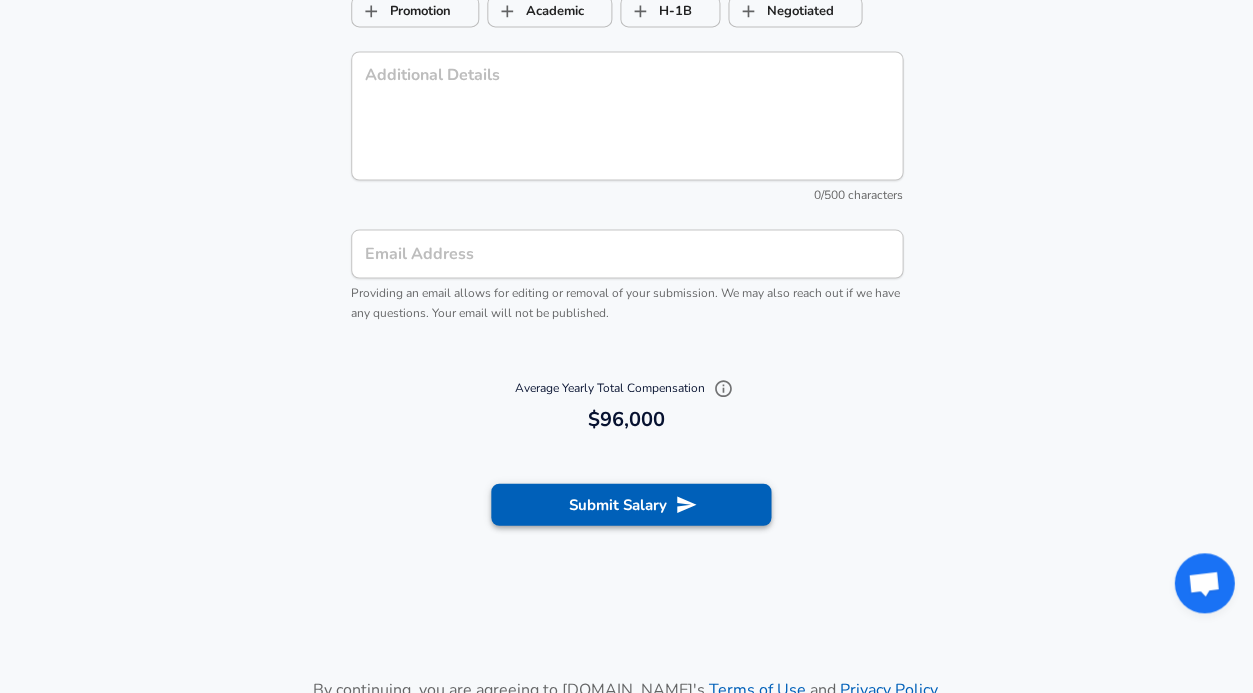 click on "Submit Salary" at bounding box center (631, 504) 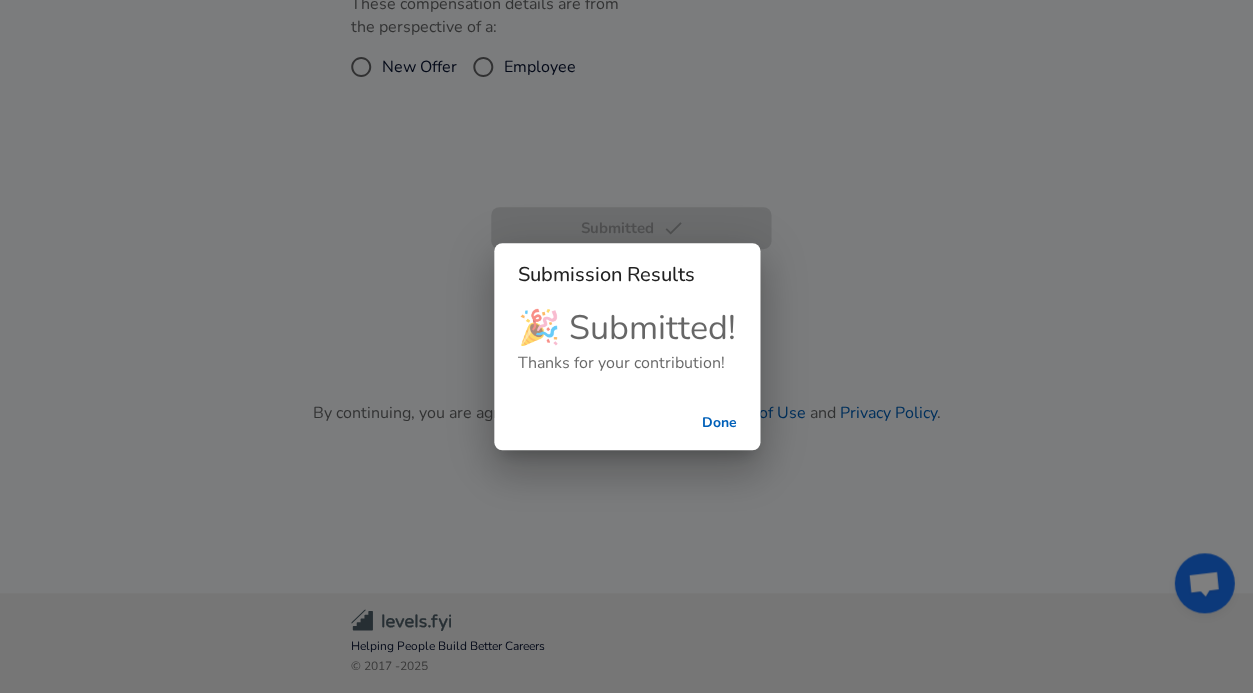 scroll, scrollTop: 825, scrollLeft: 0, axis: vertical 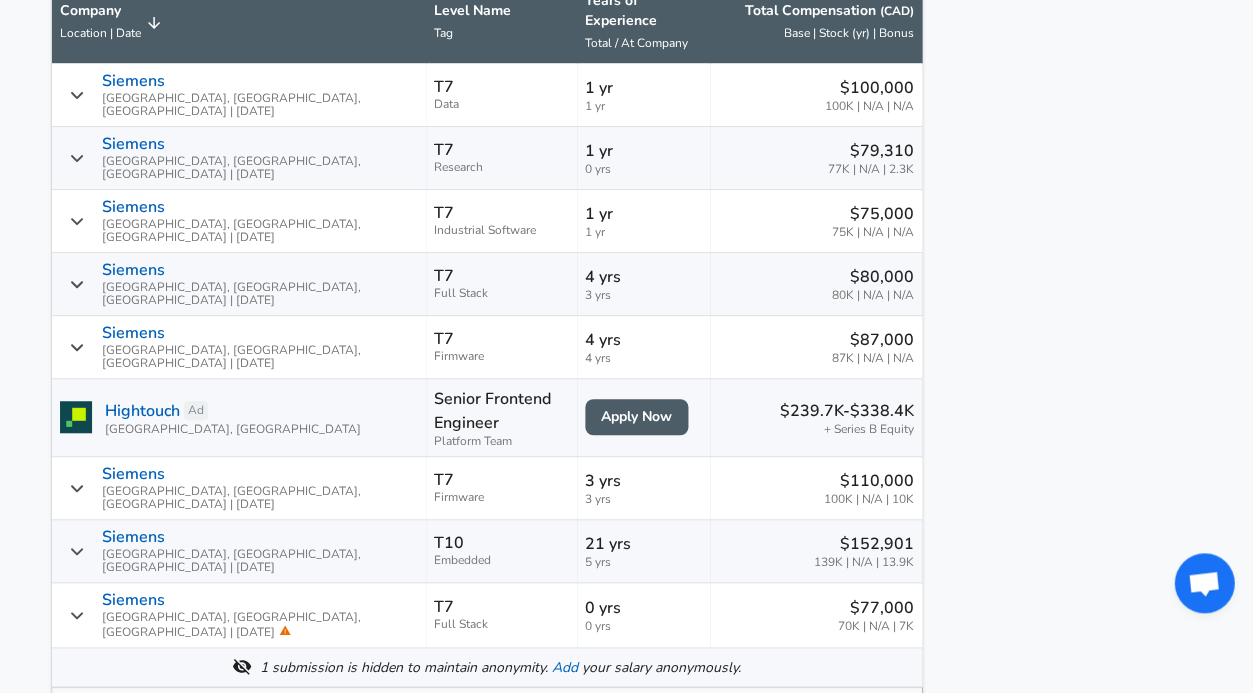 click 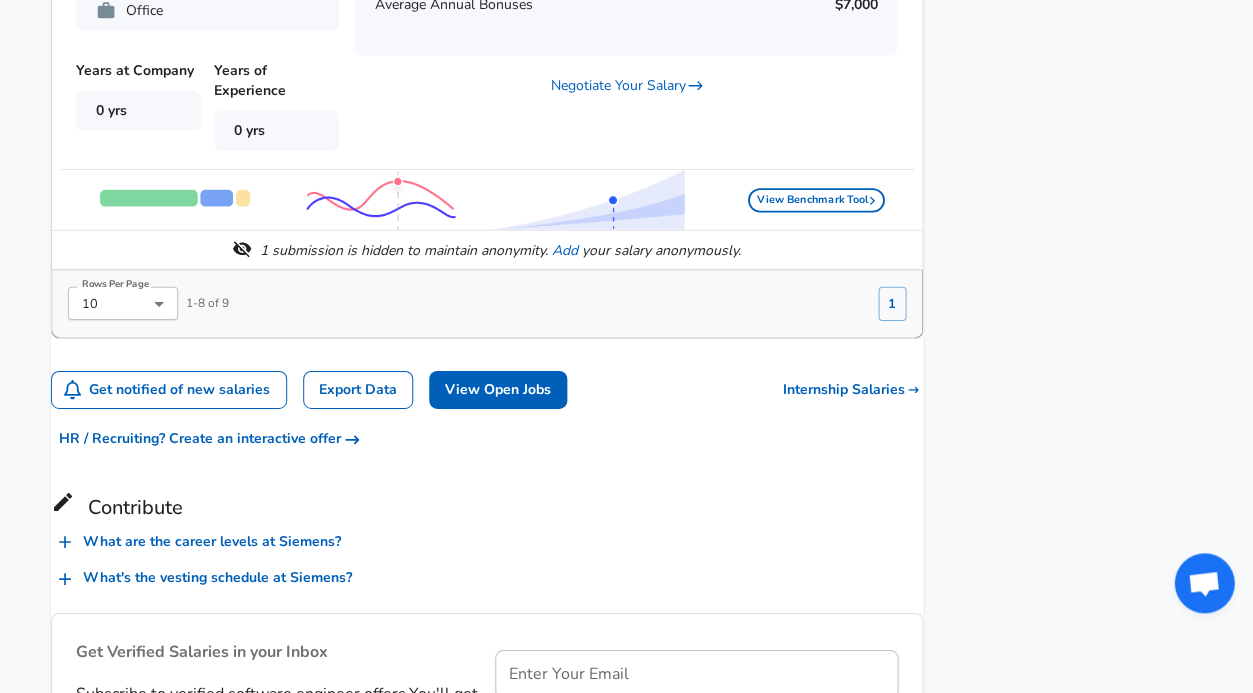 scroll, scrollTop: 2786, scrollLeft: 0, axis: vertical 